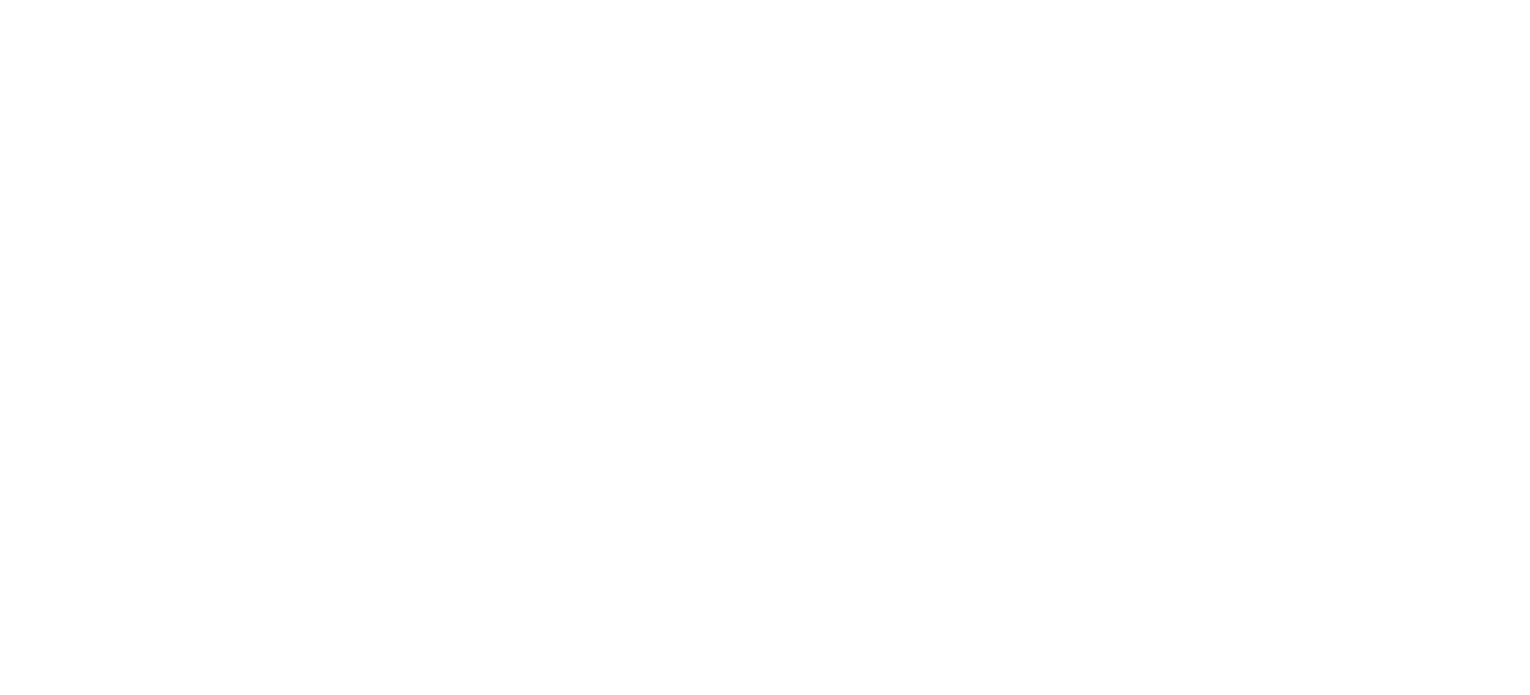 scroll, scrollTop: 0, scrollLeft: 0, axis: both 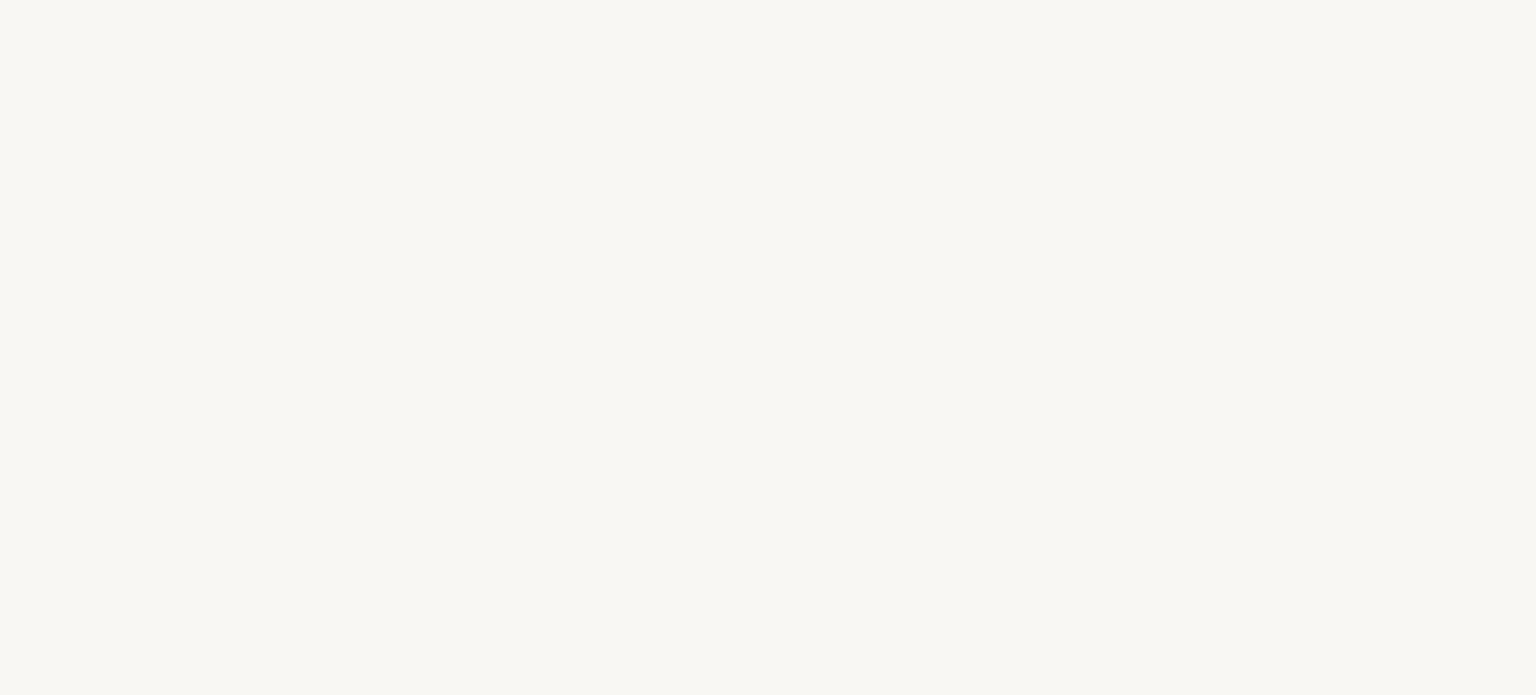 select on "FR" 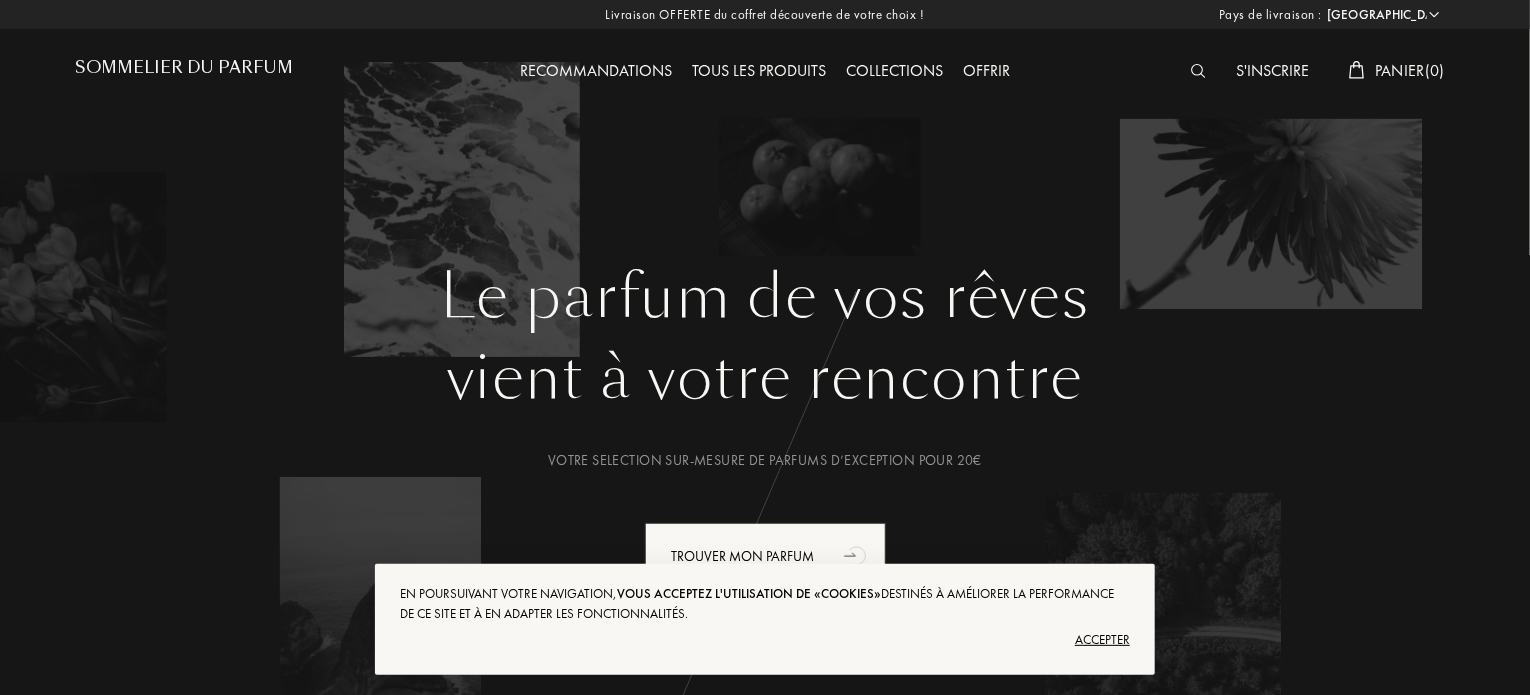 scroll, scrollTop: 0, scrollLeft: 0, axis: both 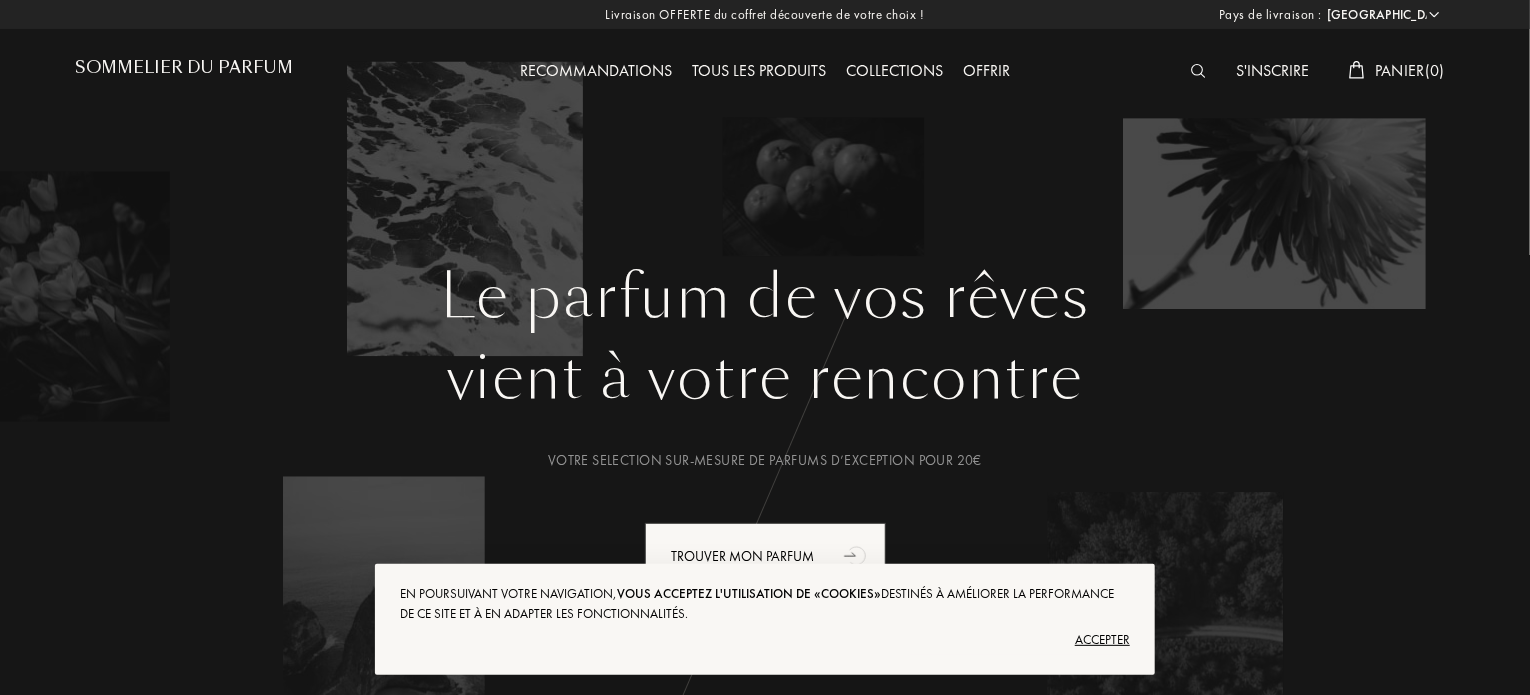 click on "Accepter" at bounding box center (765, 640) 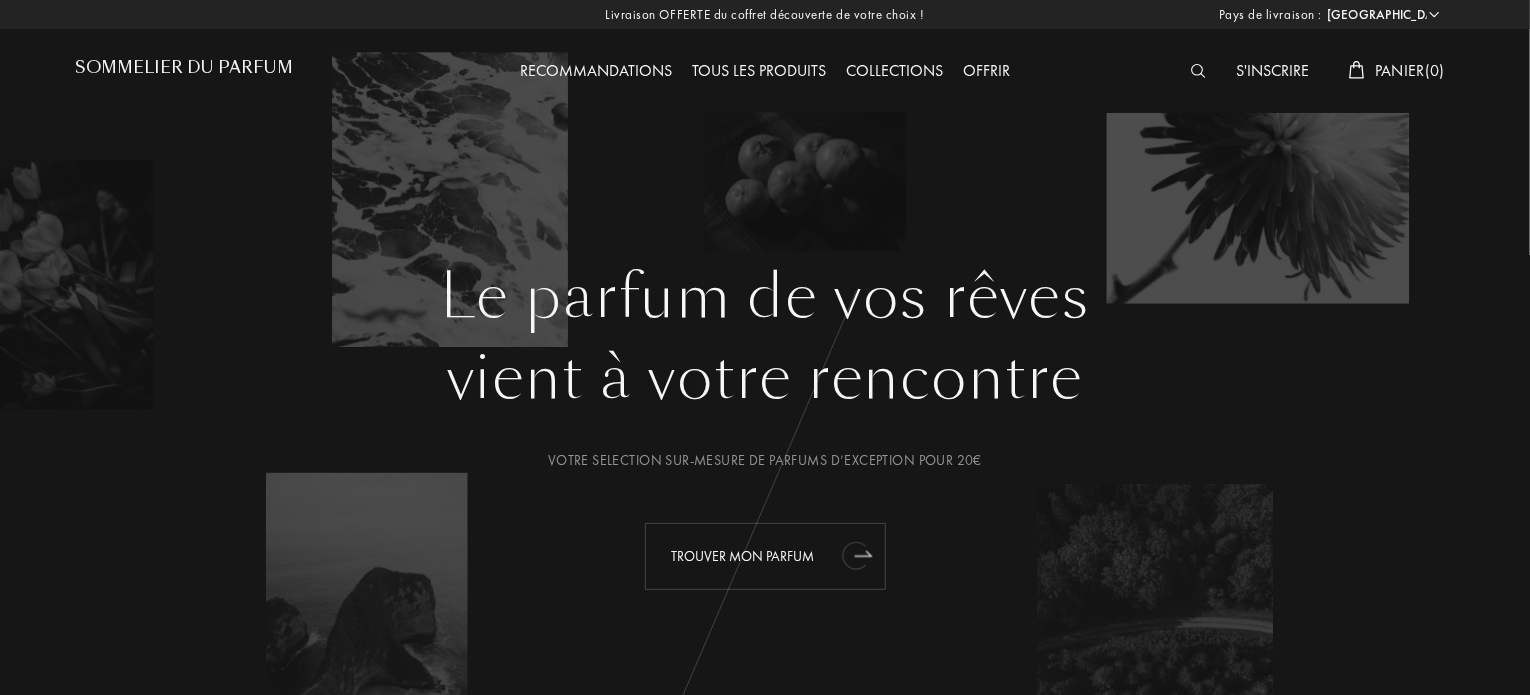 click 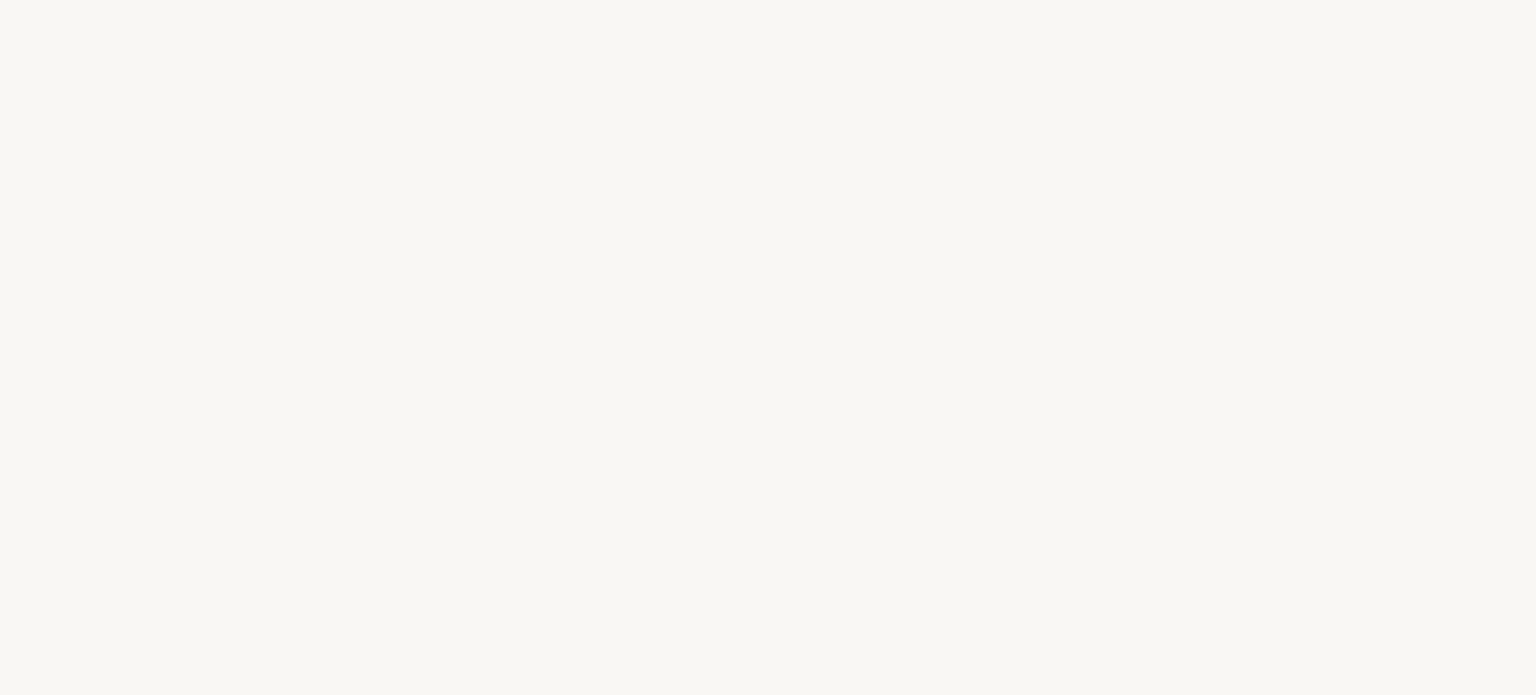 scroll, scrollTop: 0, scrollLeft: 0, axis: both 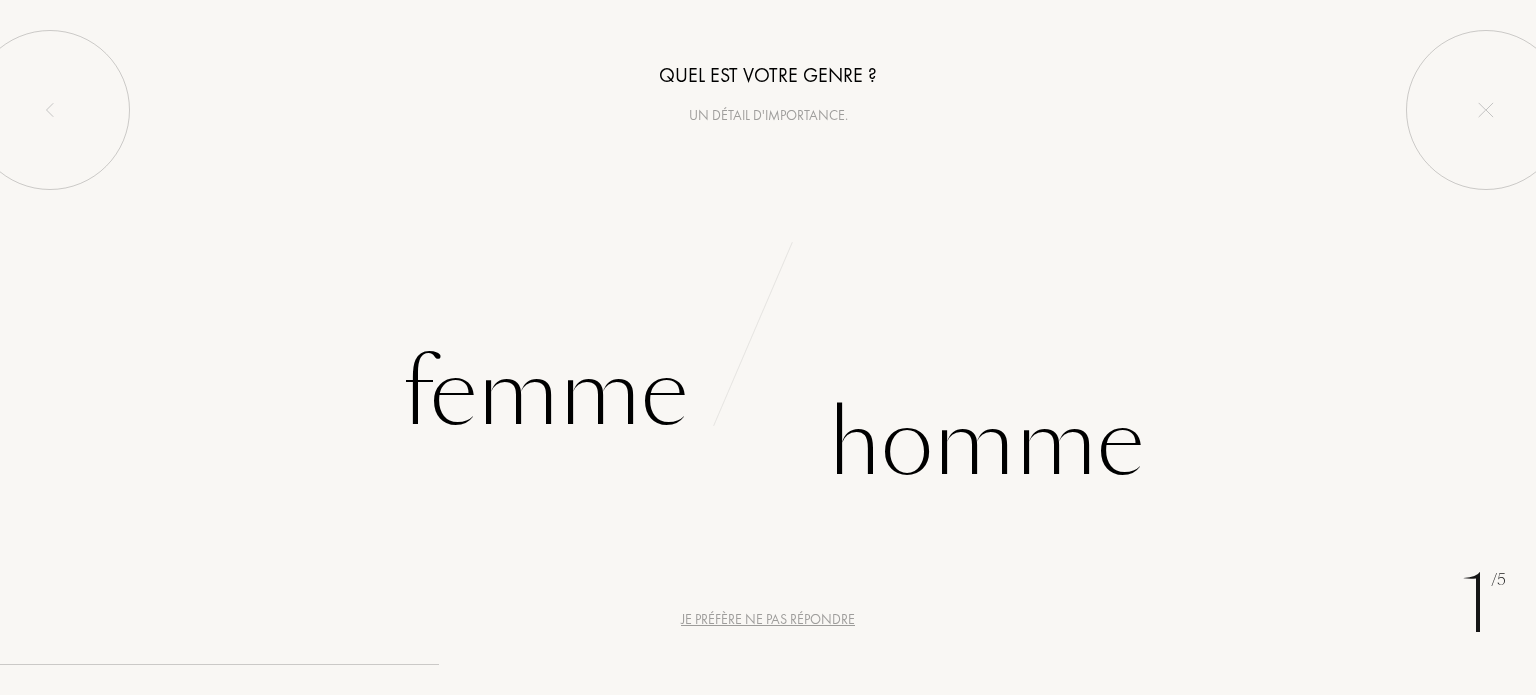 click on "e" at bounding box center [744, 387] 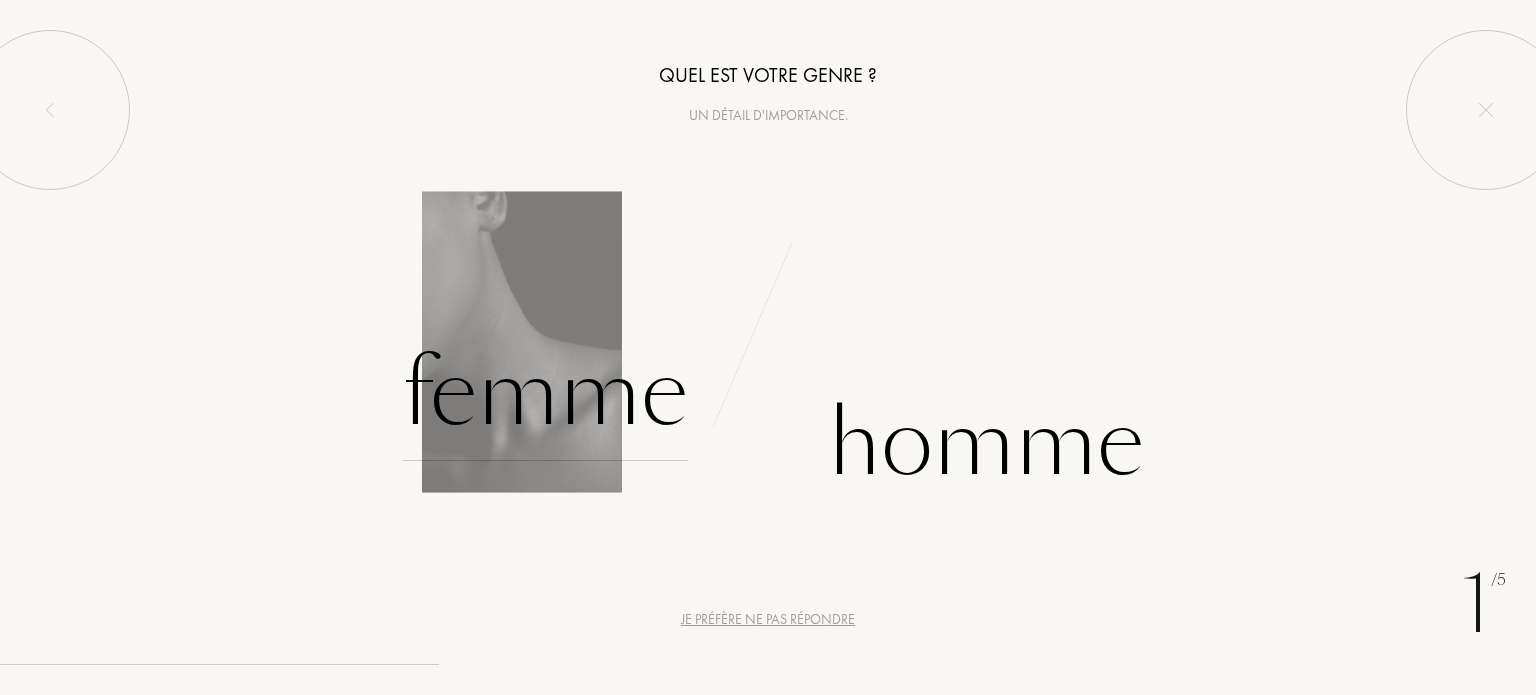 click on "Femme" at bounding box center (545, 393) 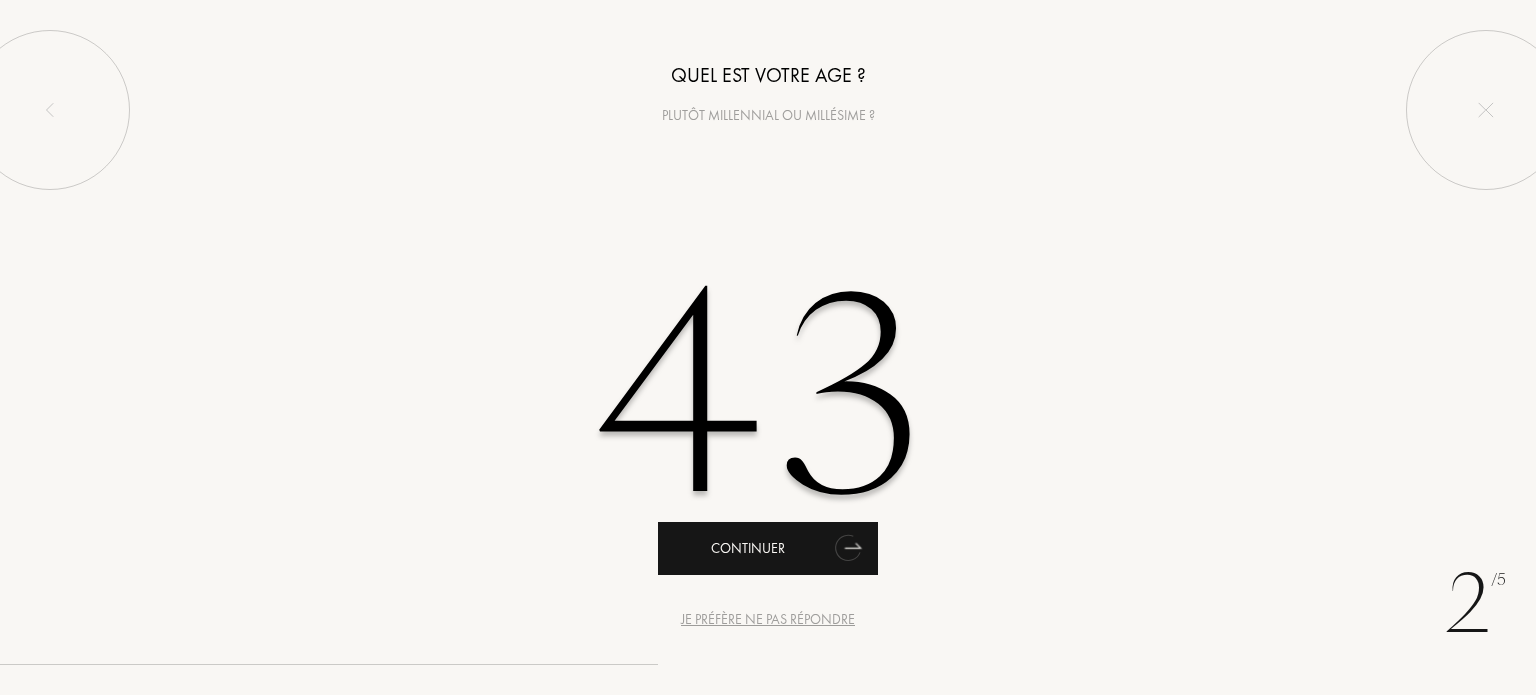 type on "43" 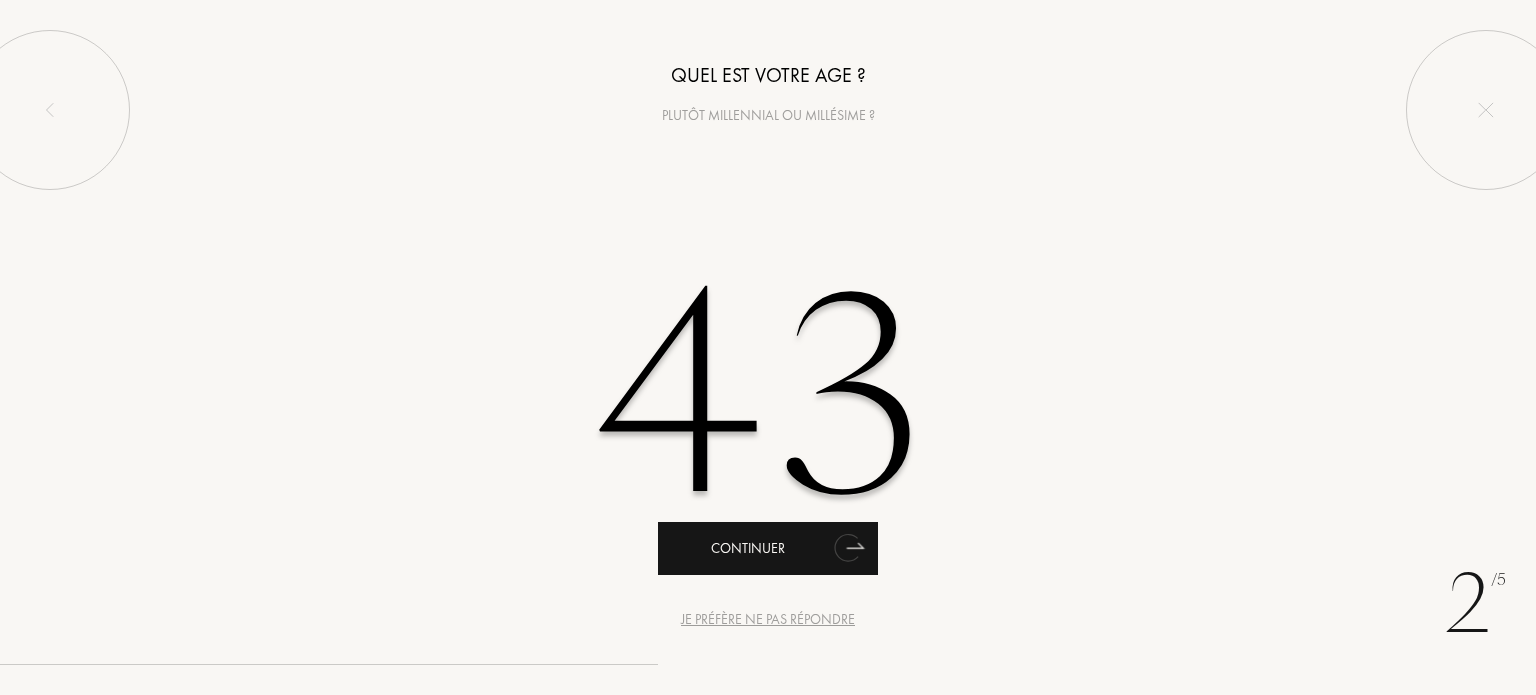click on "Continuer" at bounding box center (768, 548) 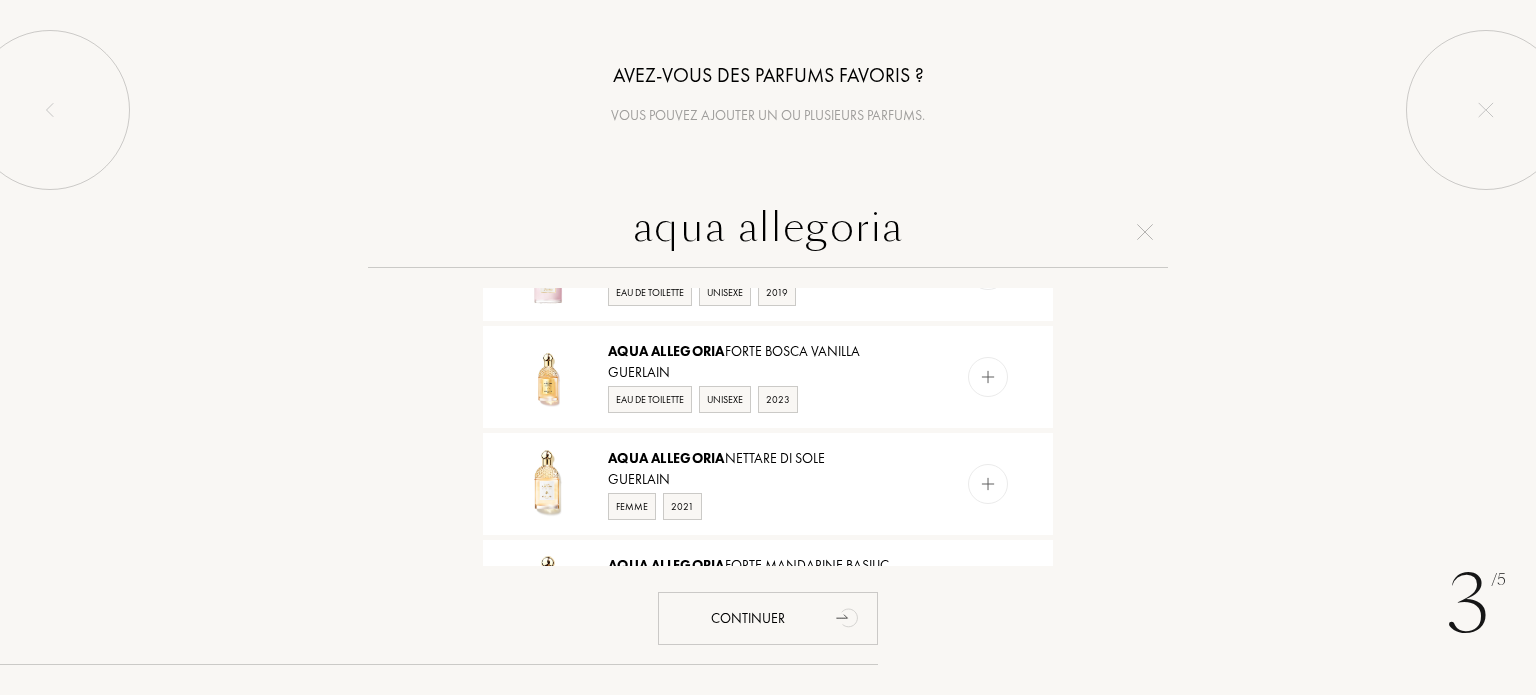scroll, scrollTop: 1731, scrollLeft: 0, axis: vertical 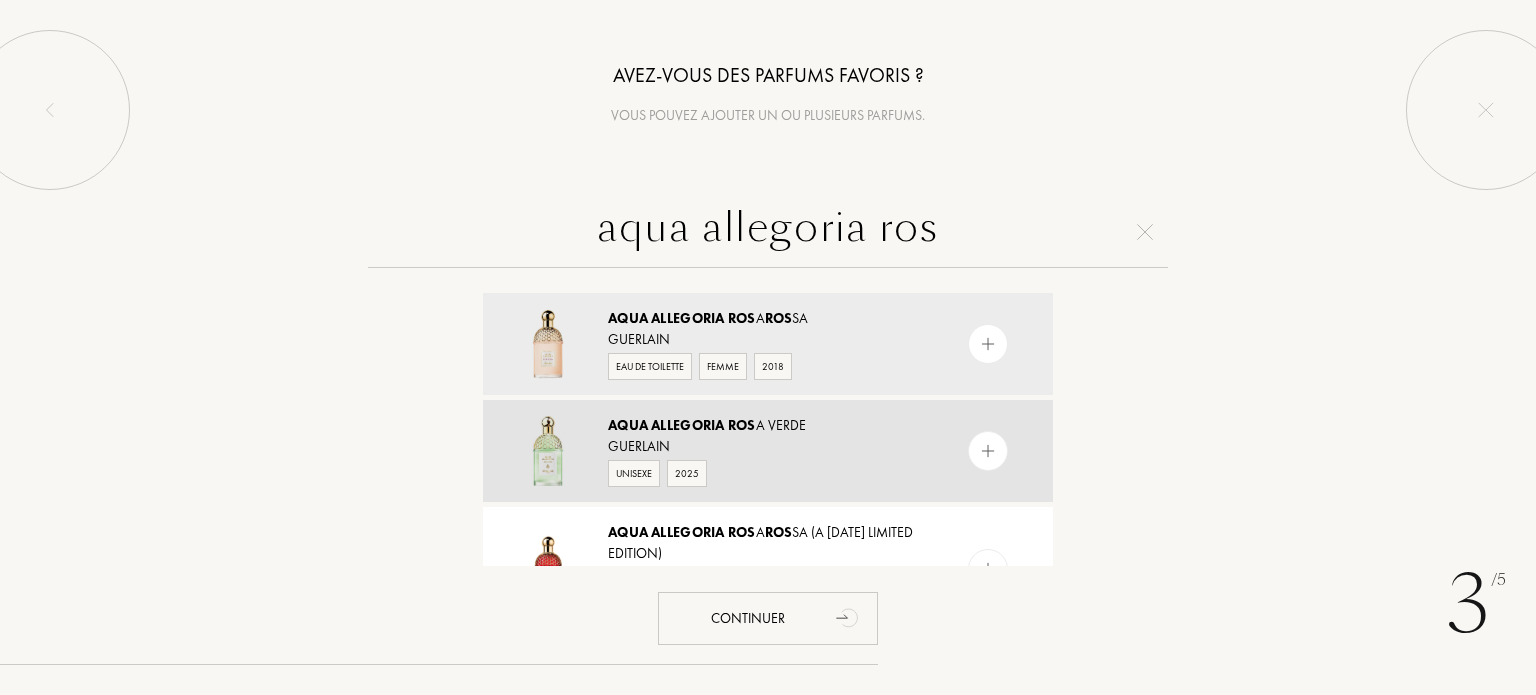 type on "aqua allegoria ros" 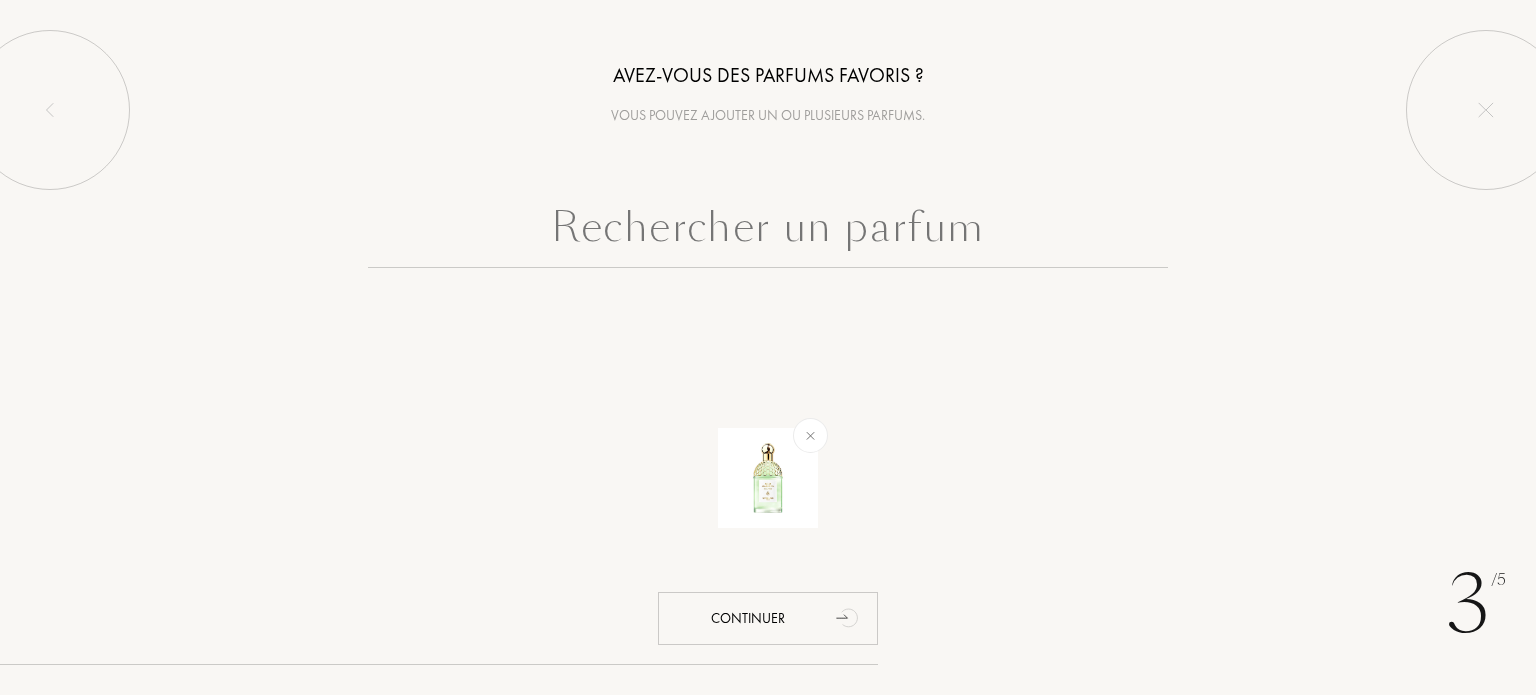 click at bounding box center (768, 232) 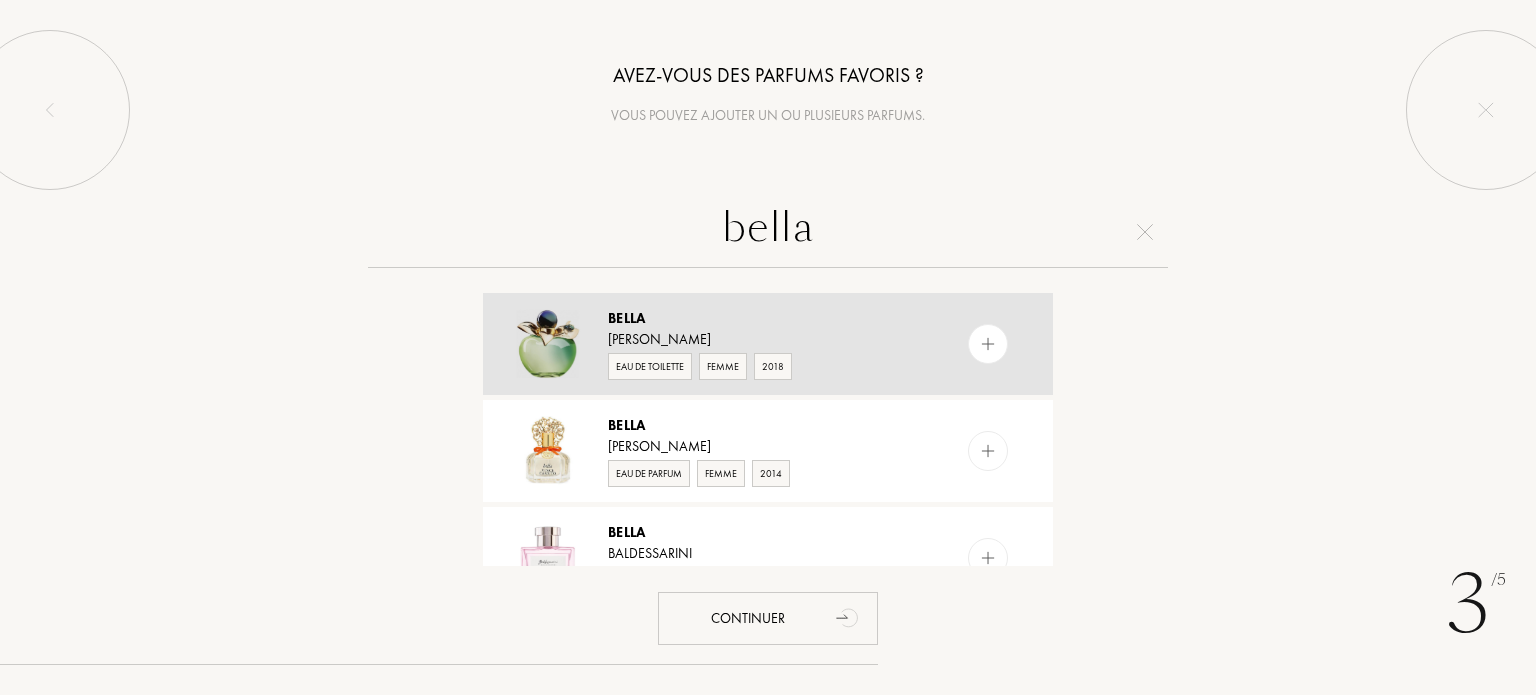 type on "bella" 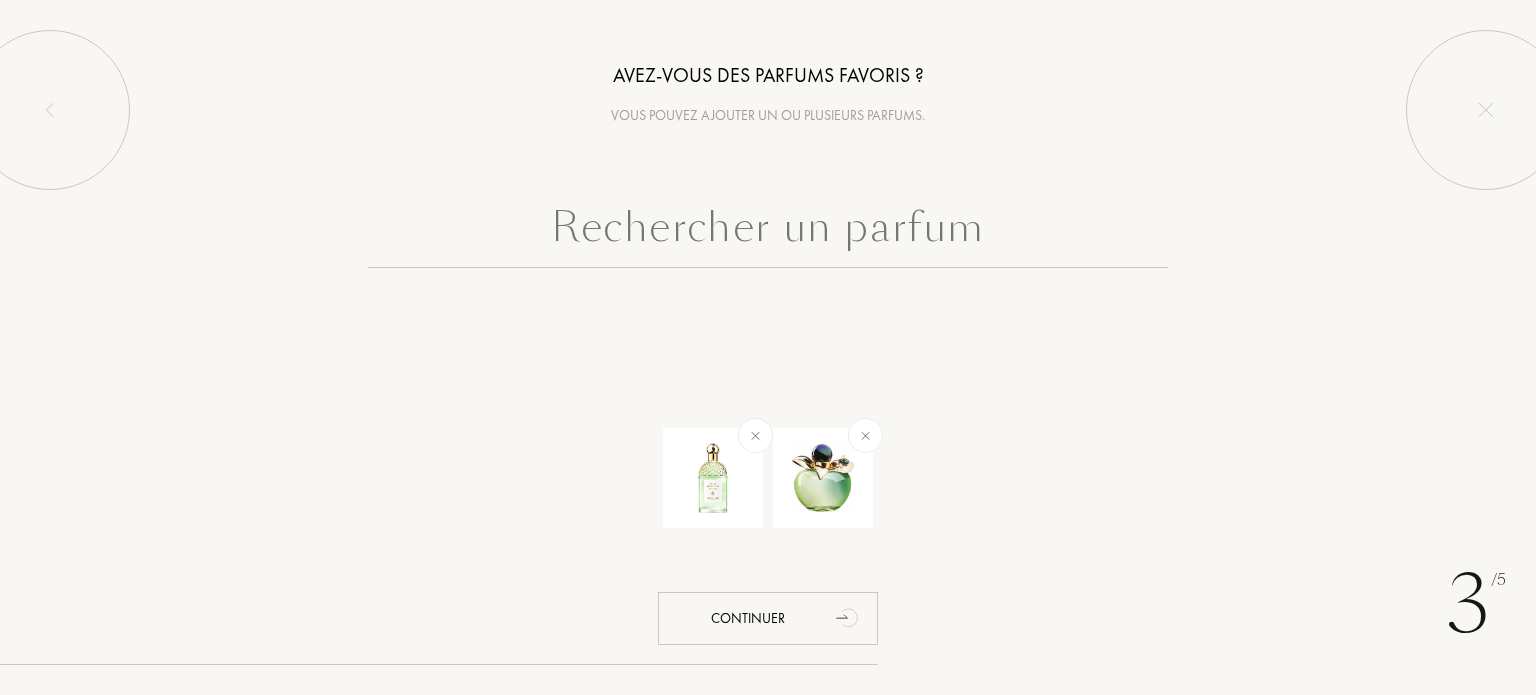 click at bounding box center (768, 232) 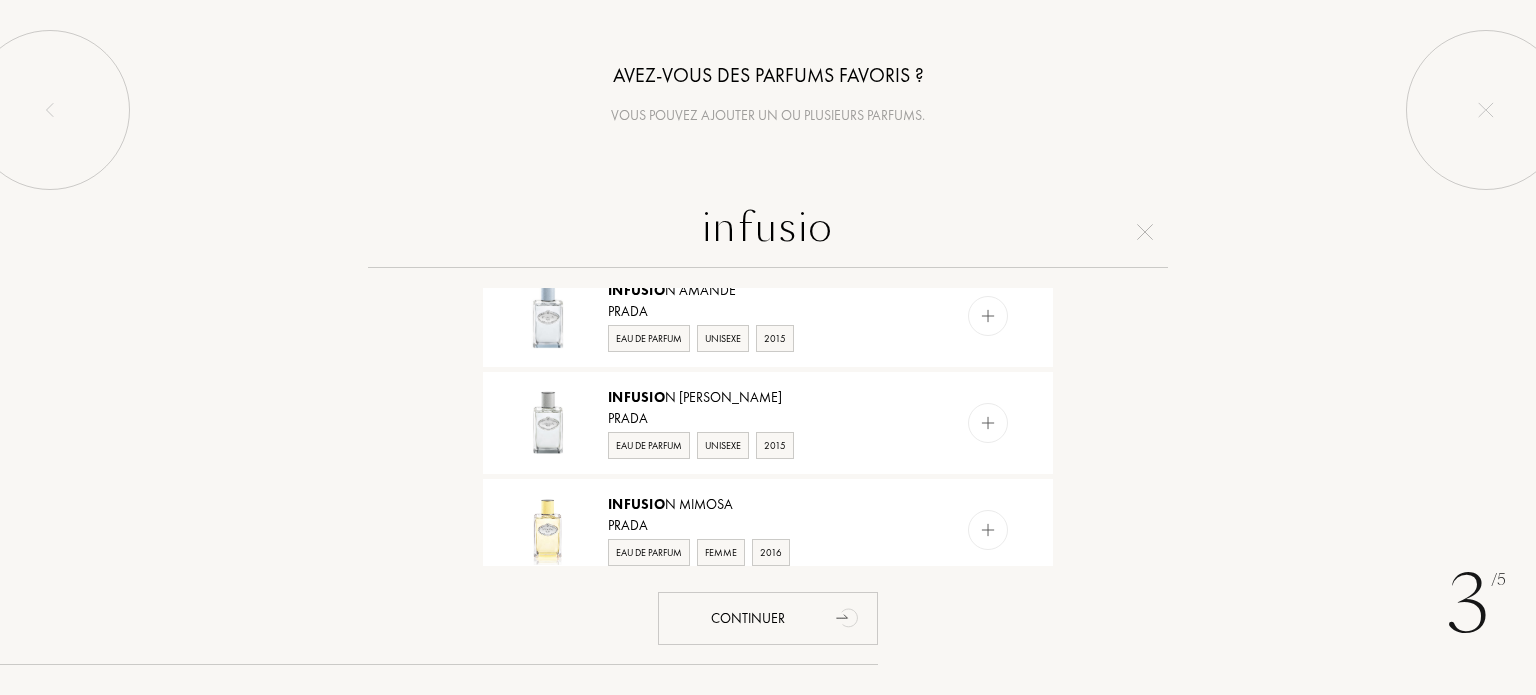 scroll, scrollTop: 0, scrollLeft: 0, axis: both 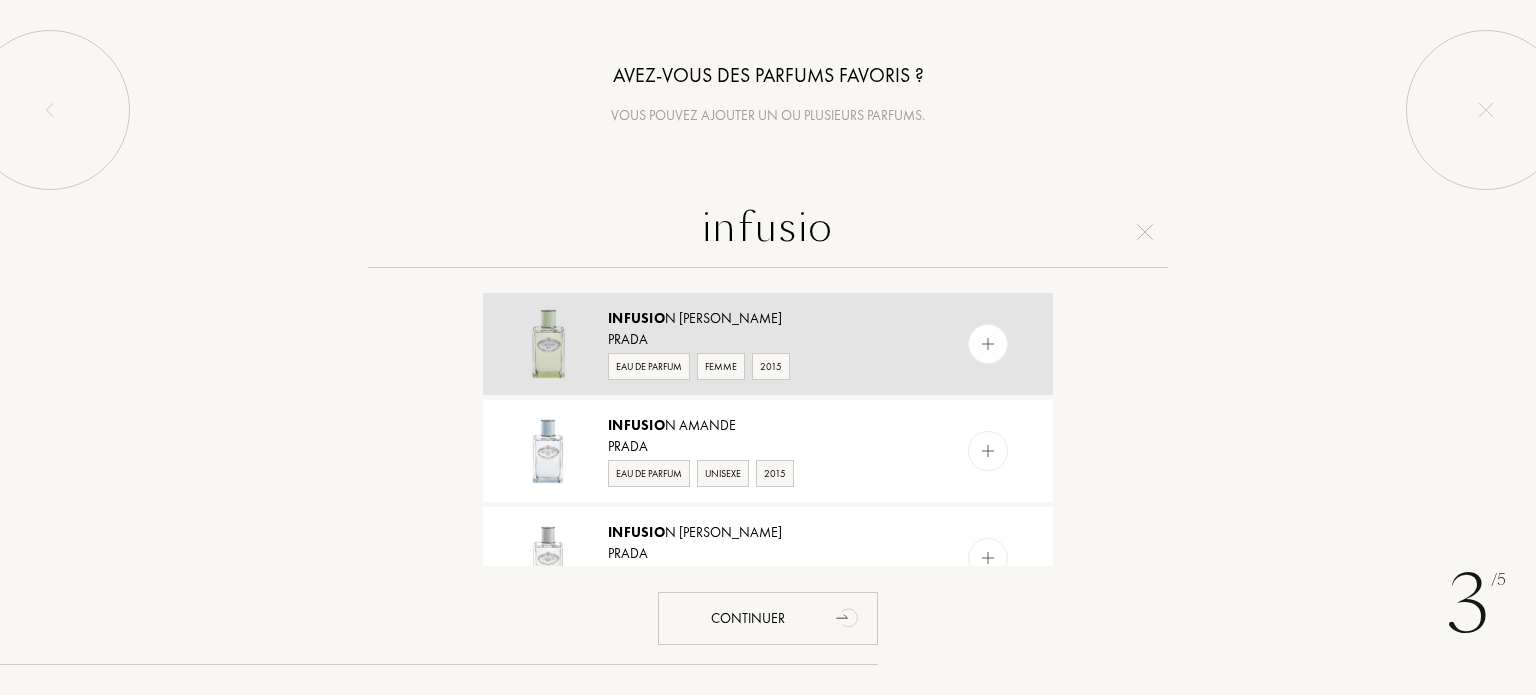type on "infusio" 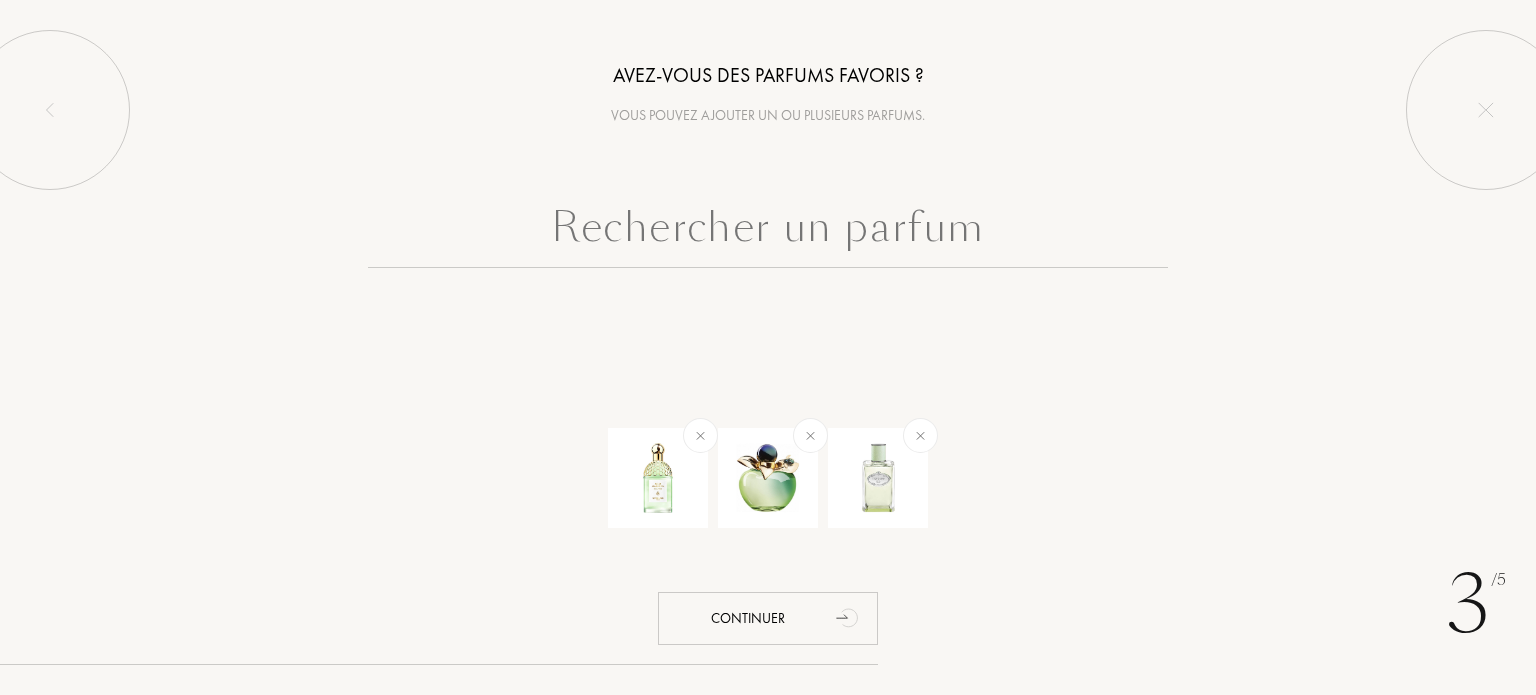 click at bounding box center [768, 232] 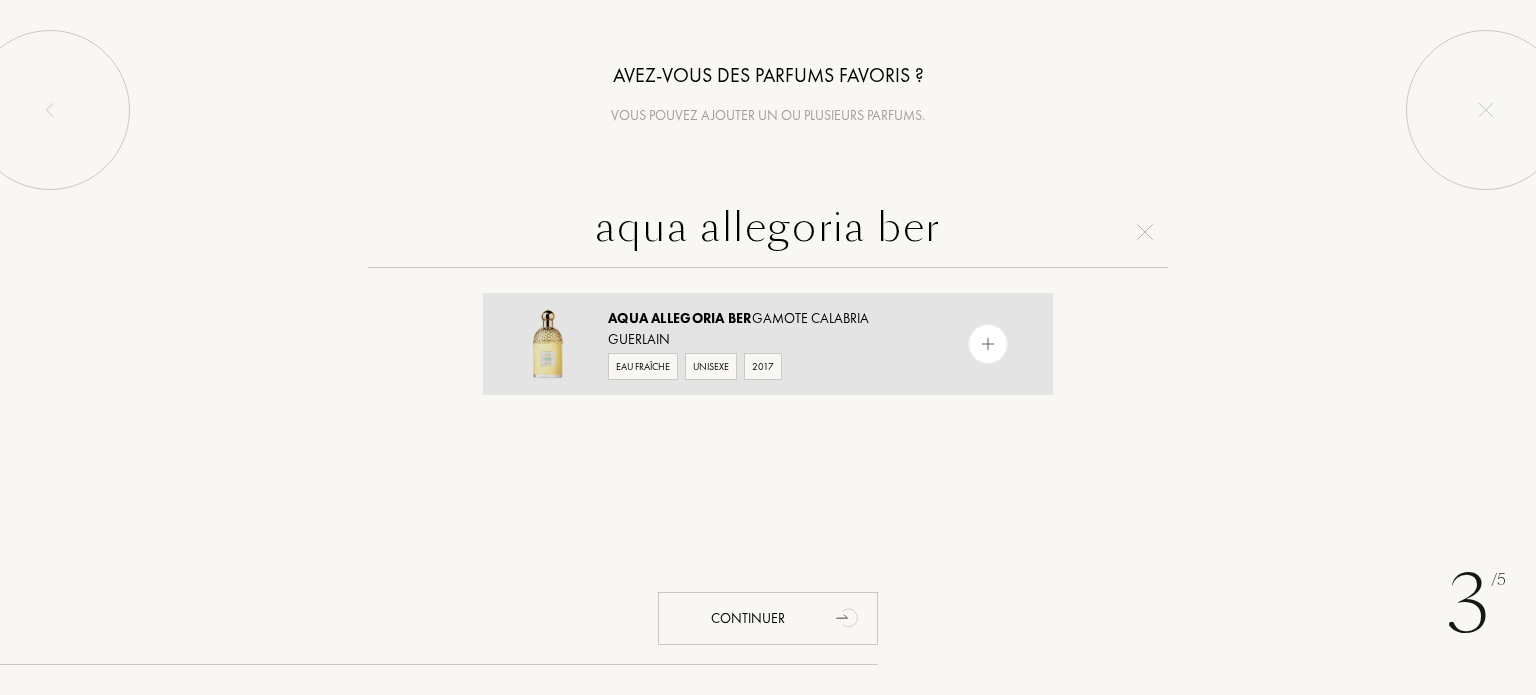 type on "aqua allegoria ber" 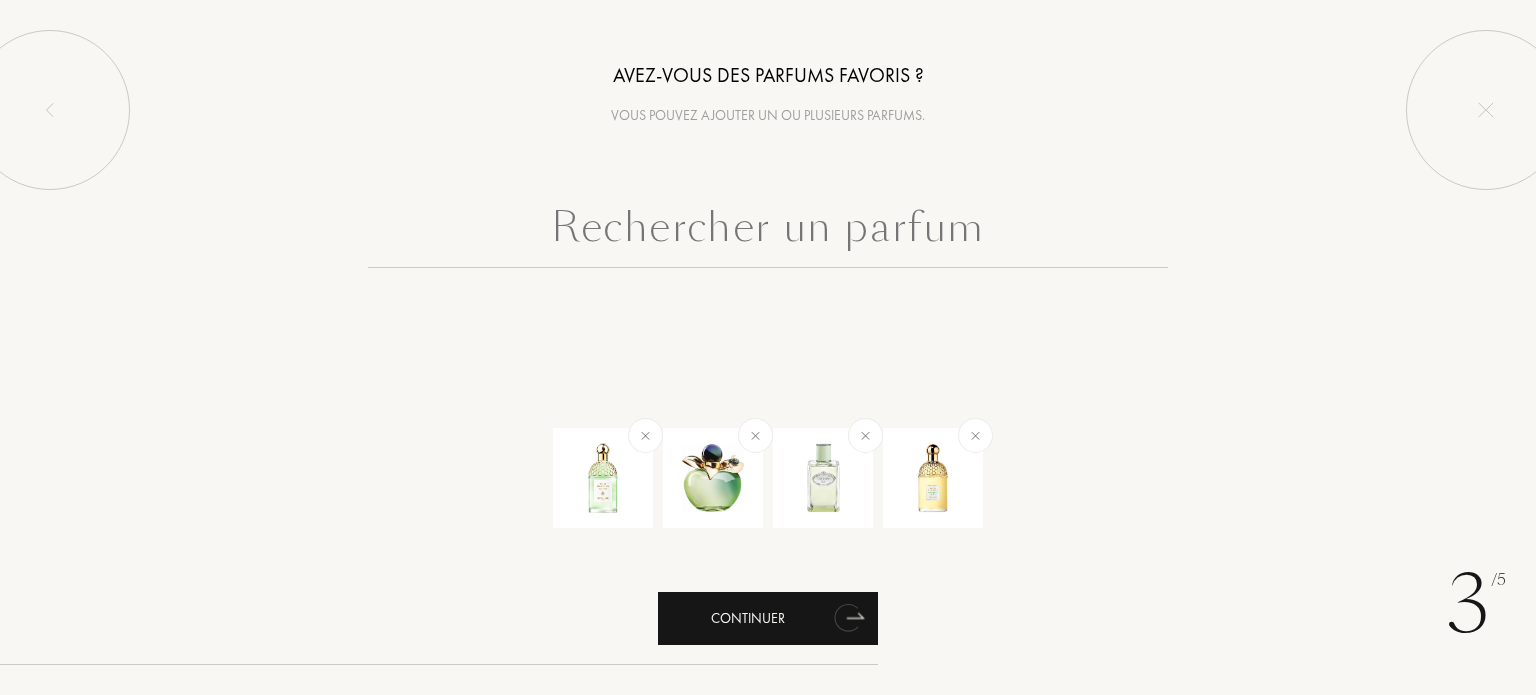 click on "Continuer" at bounding box center (768, 618) 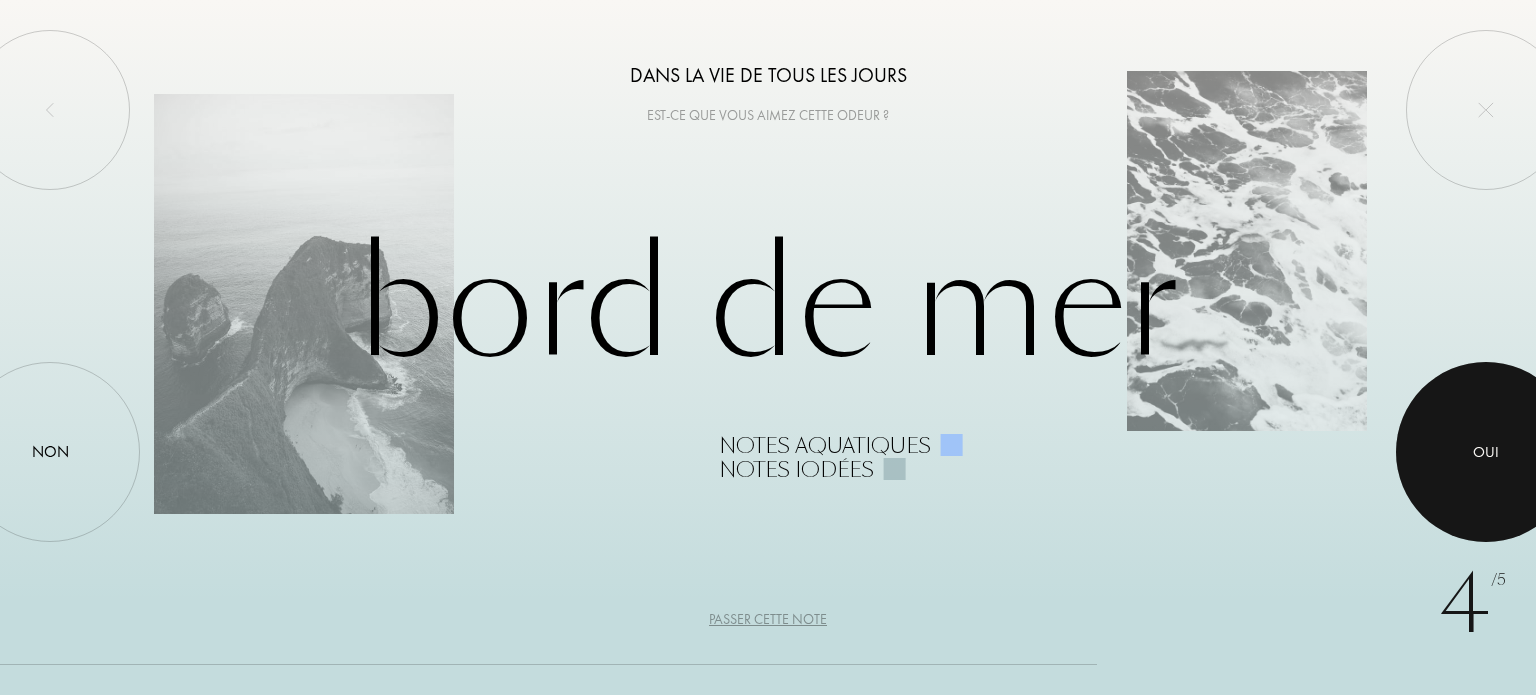 click on "Oui" at bounding box center [1486, 452] 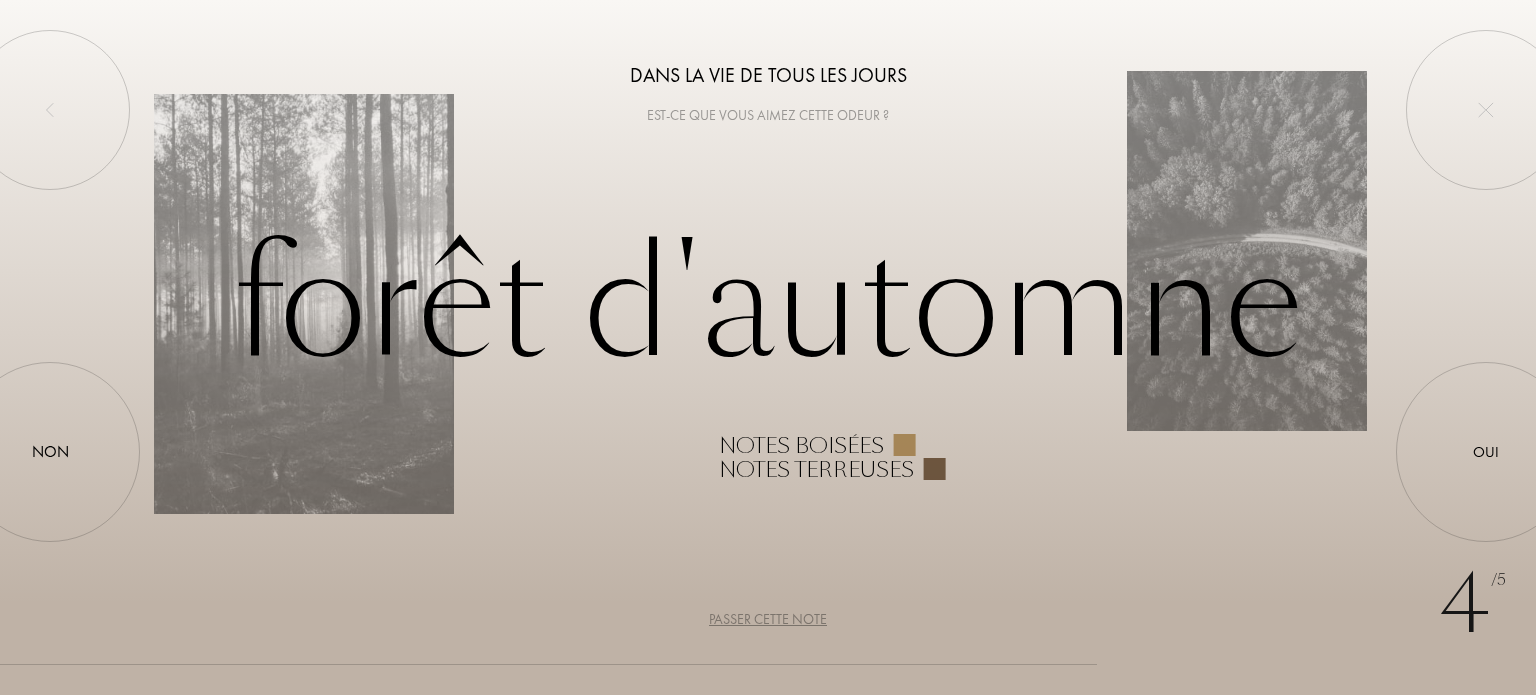 click on "Passer cette note" at bounding box center [768, 619] 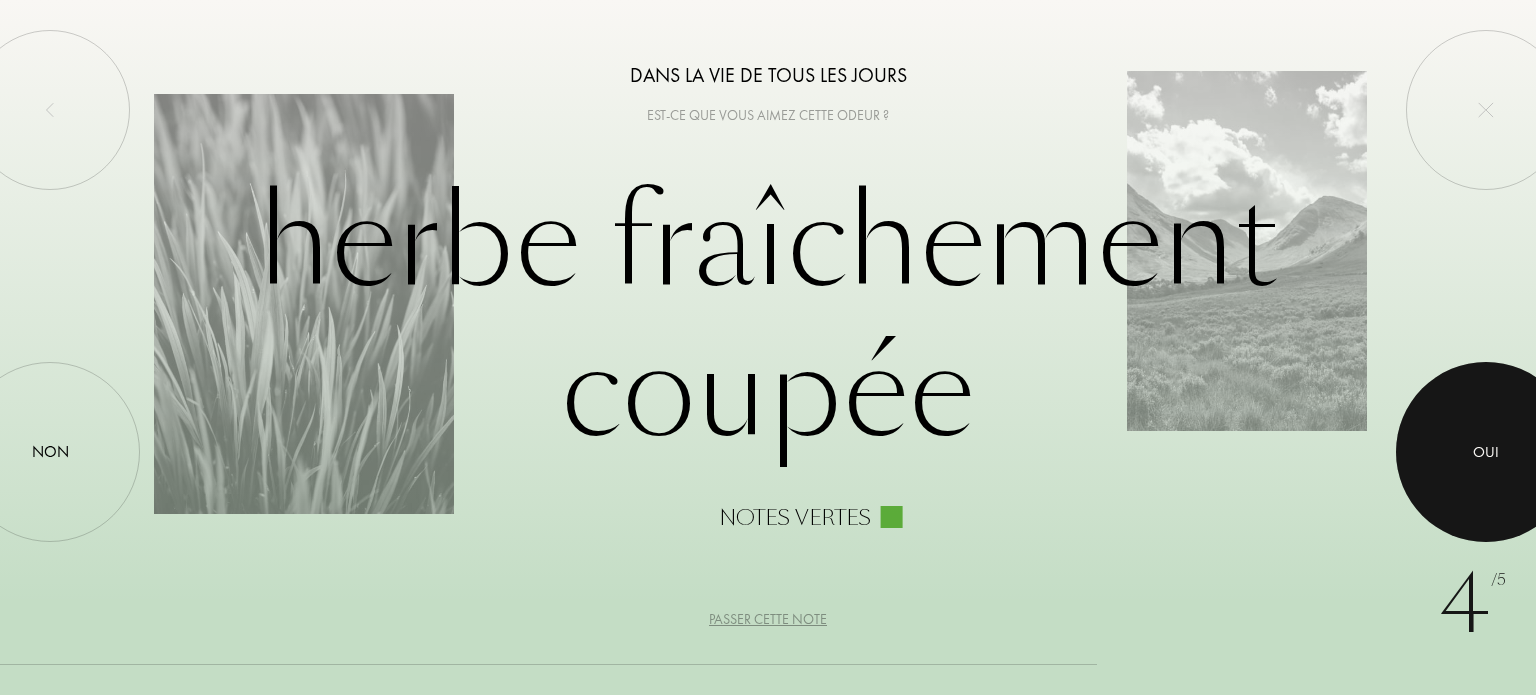 click at bounding box center [1486, 452] 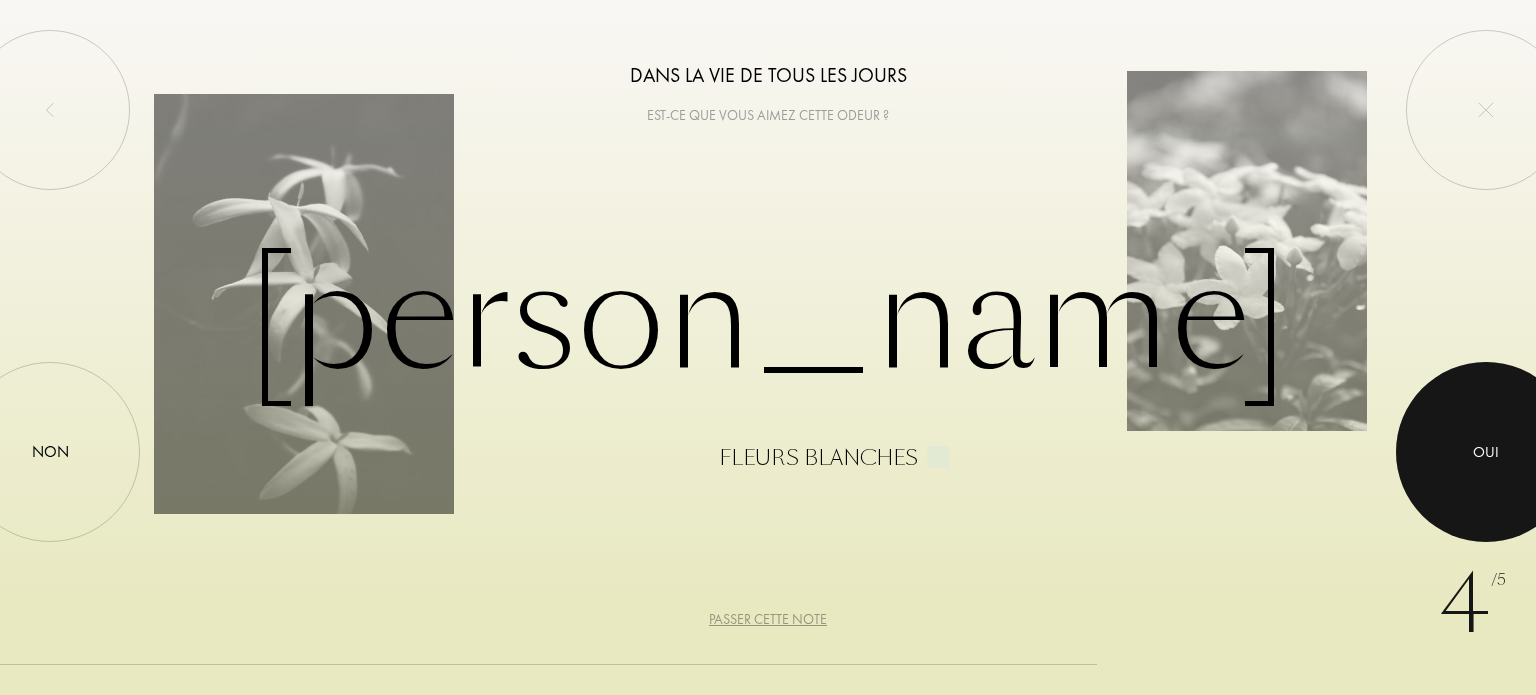 click at bounding box center (1486, 452) 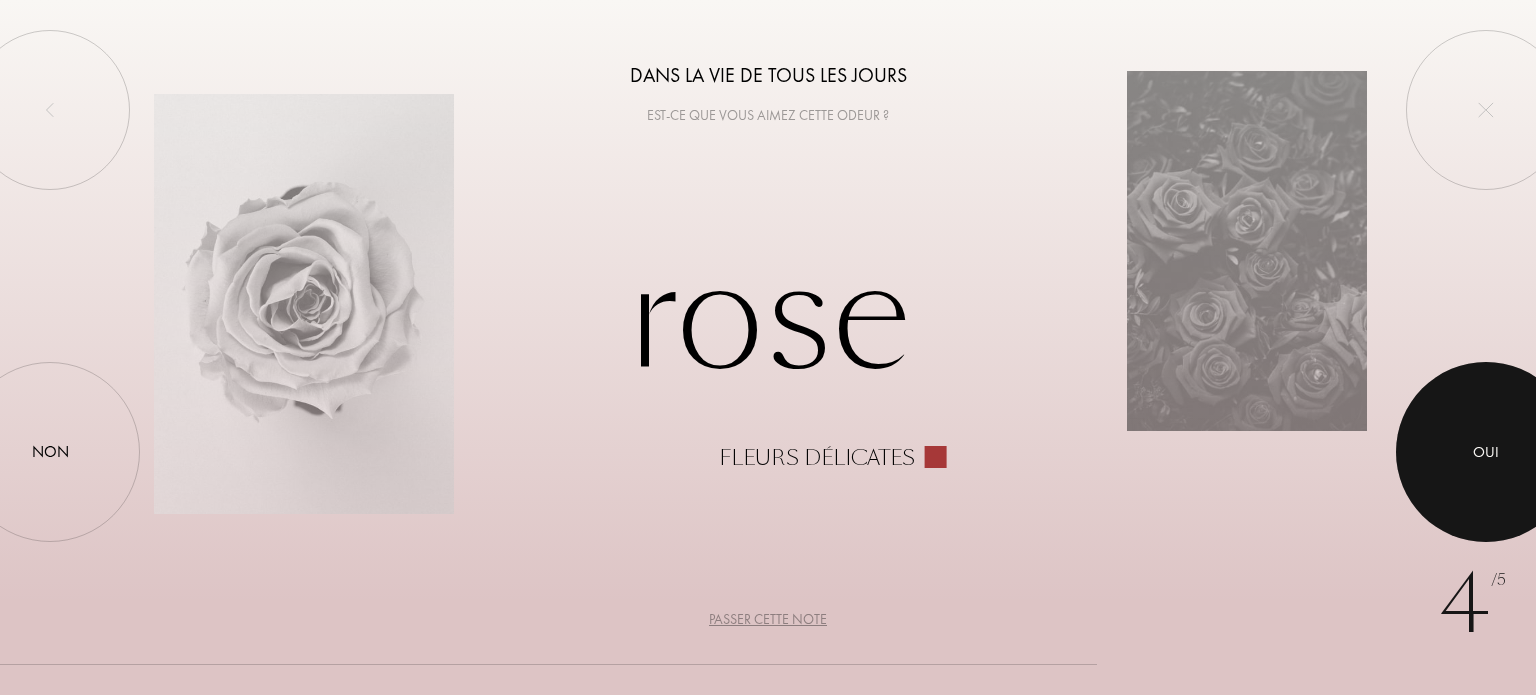 click at bounding box center (1486, 452) 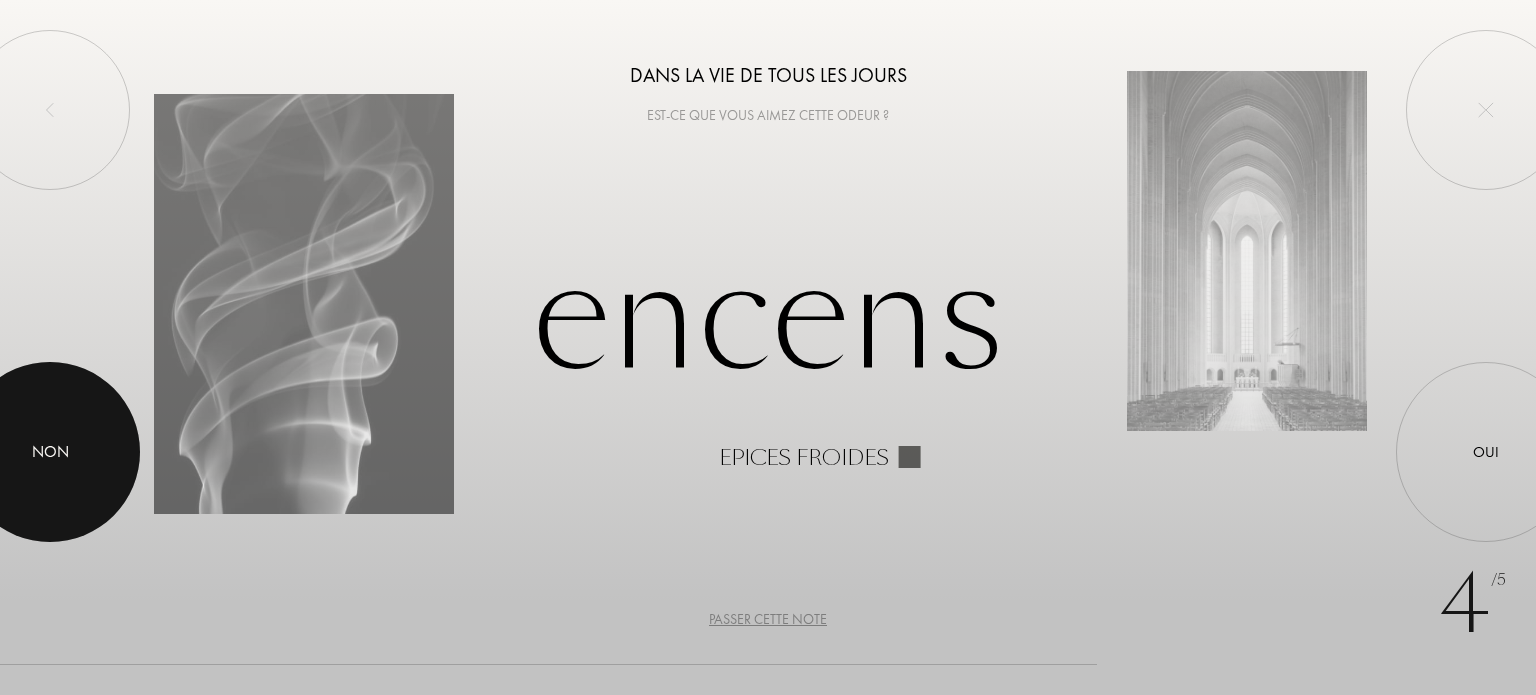 click at bounding box center (50, 452) 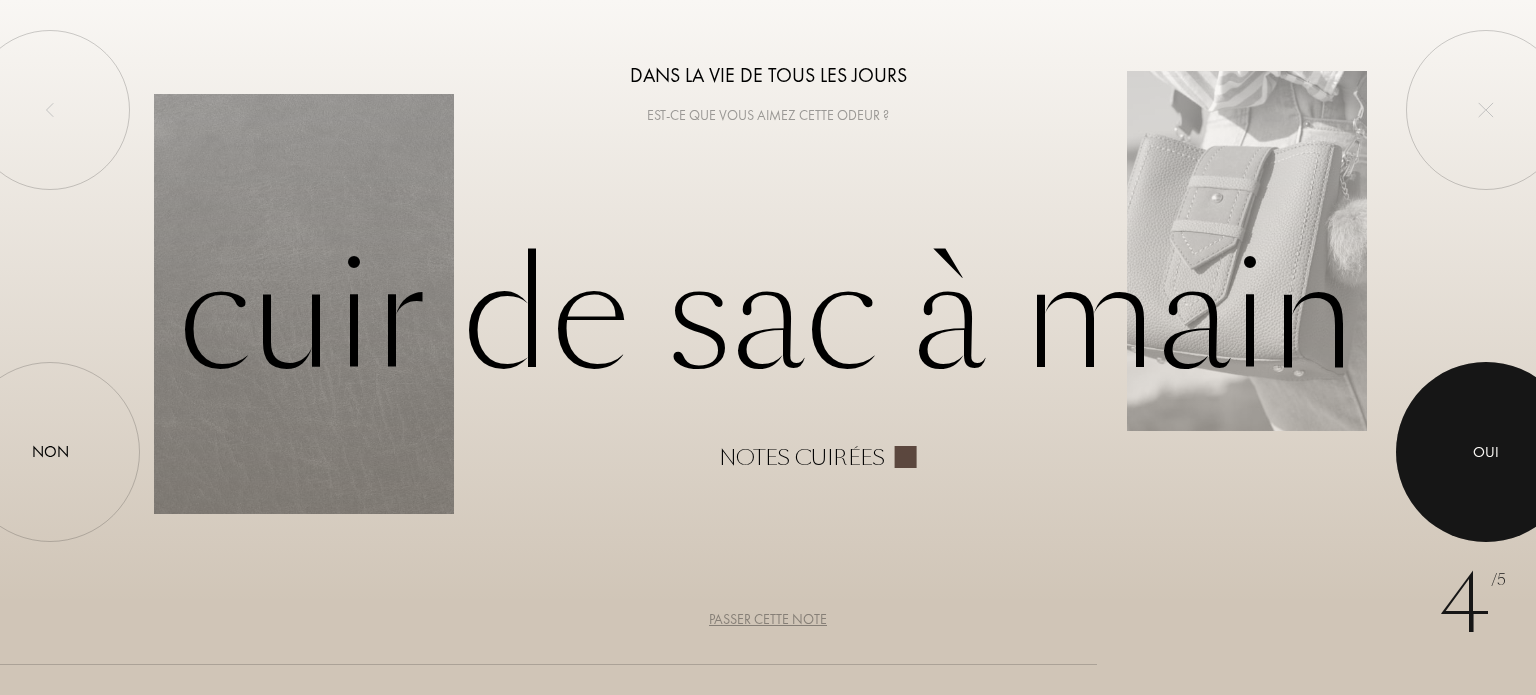 click at bounding box center (1486, 452) 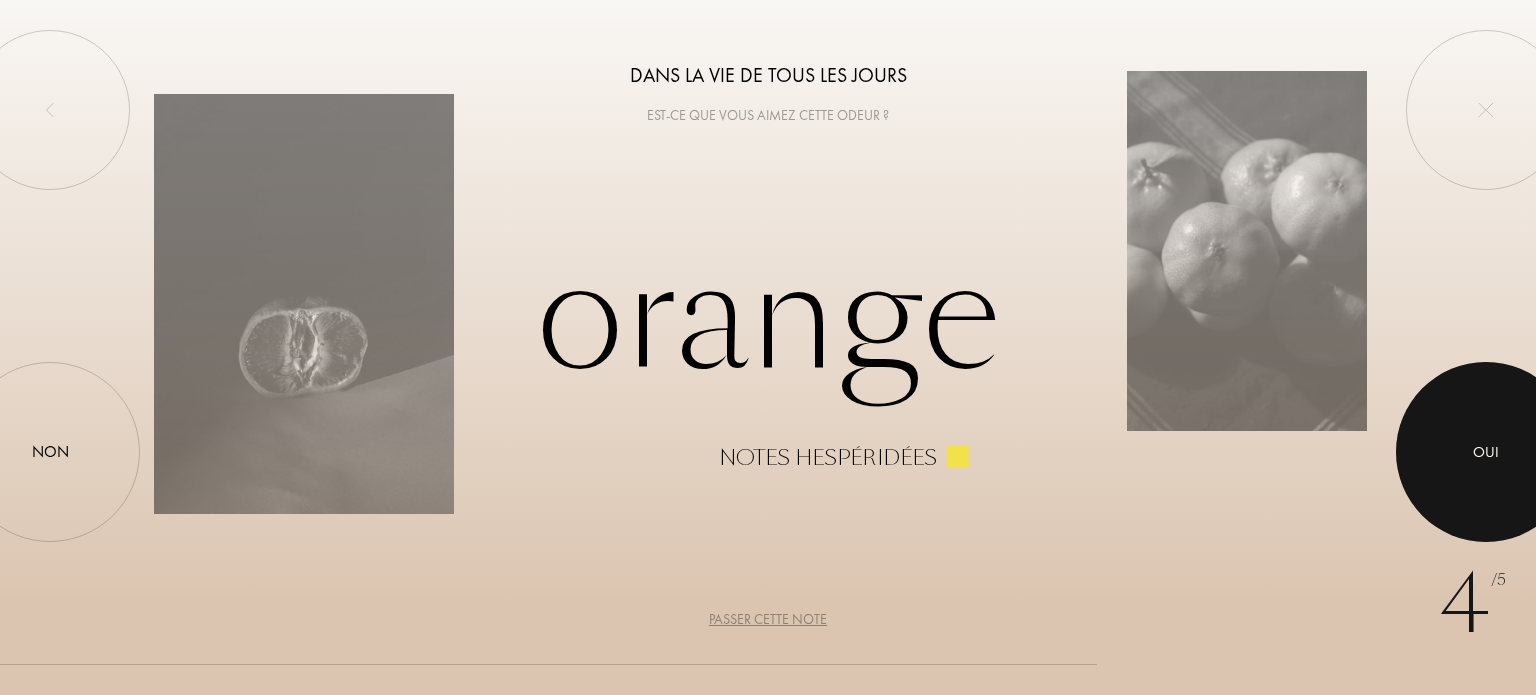 click at bounding box center (1486, 452) 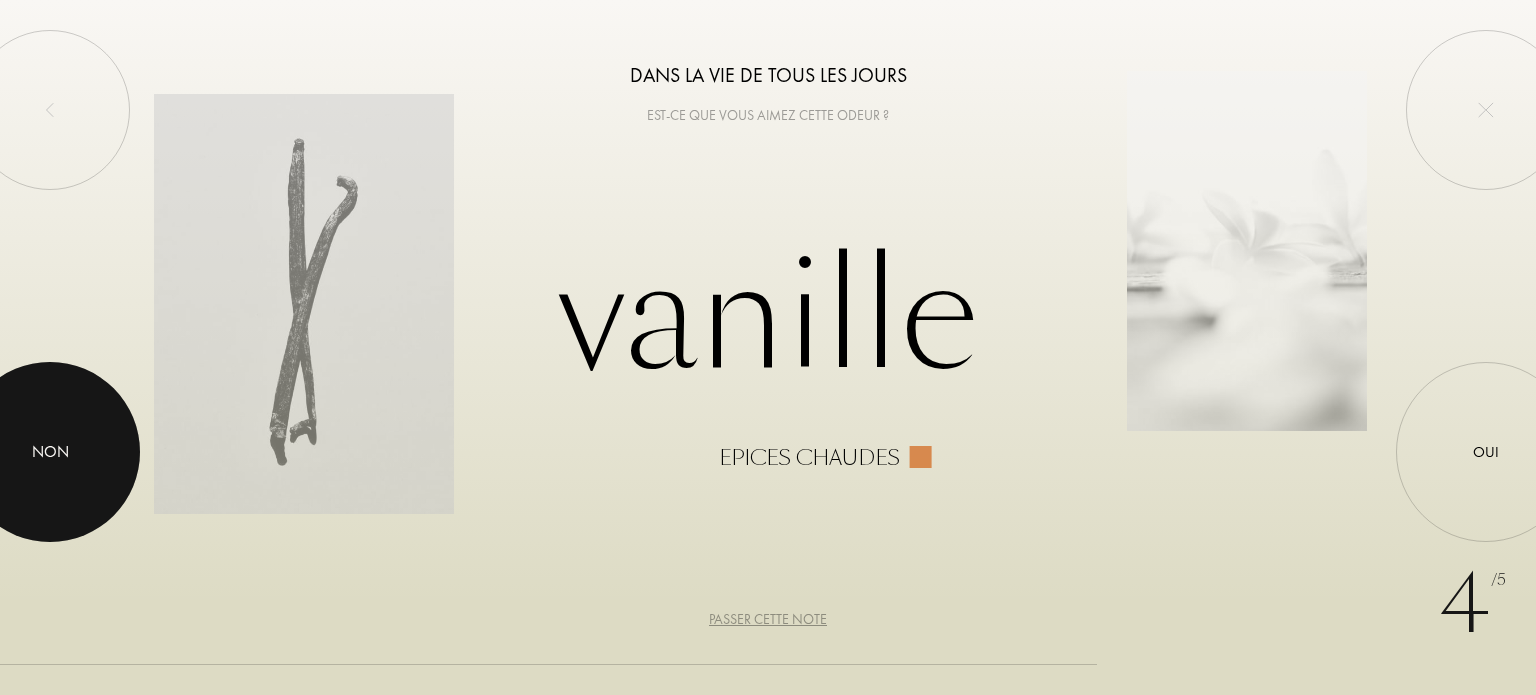 click on "Non" at bounding box center [50, 452] 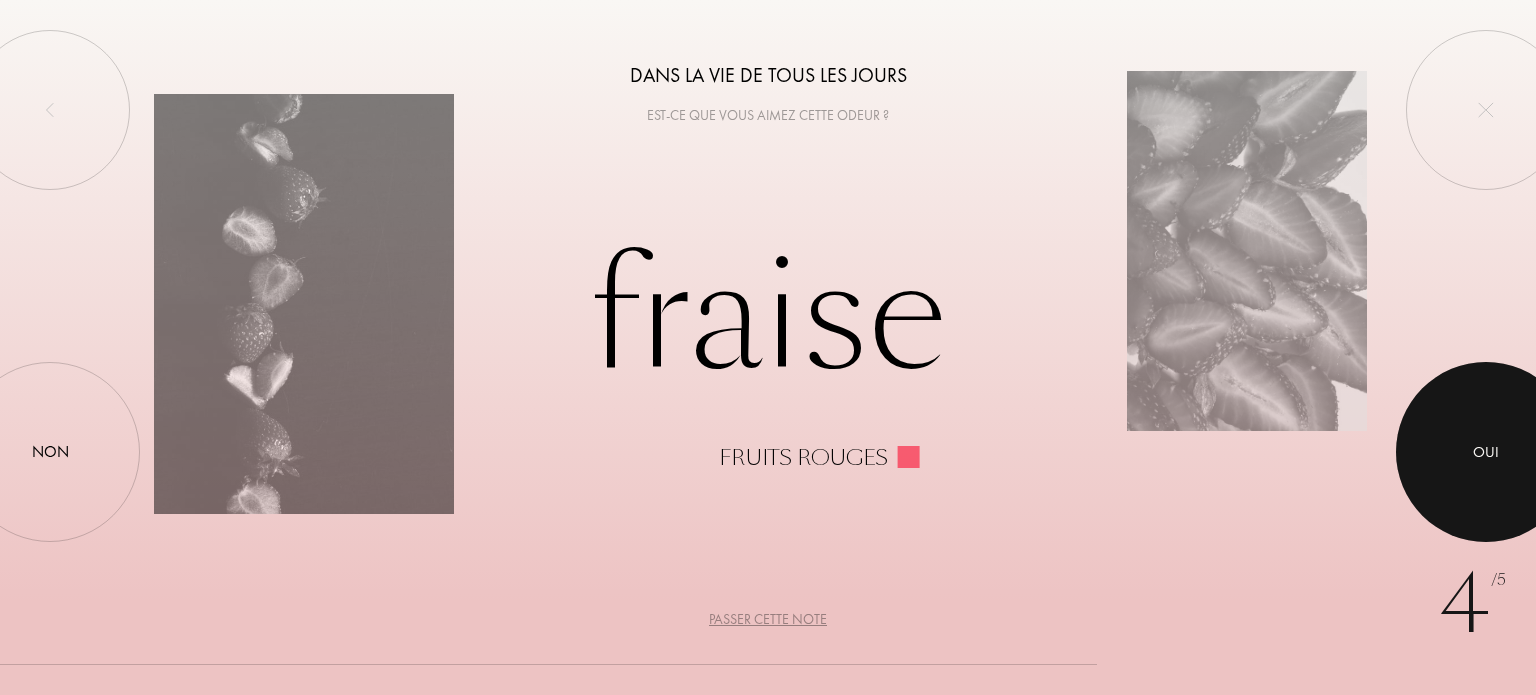 click at bounding box center (1486, 452) 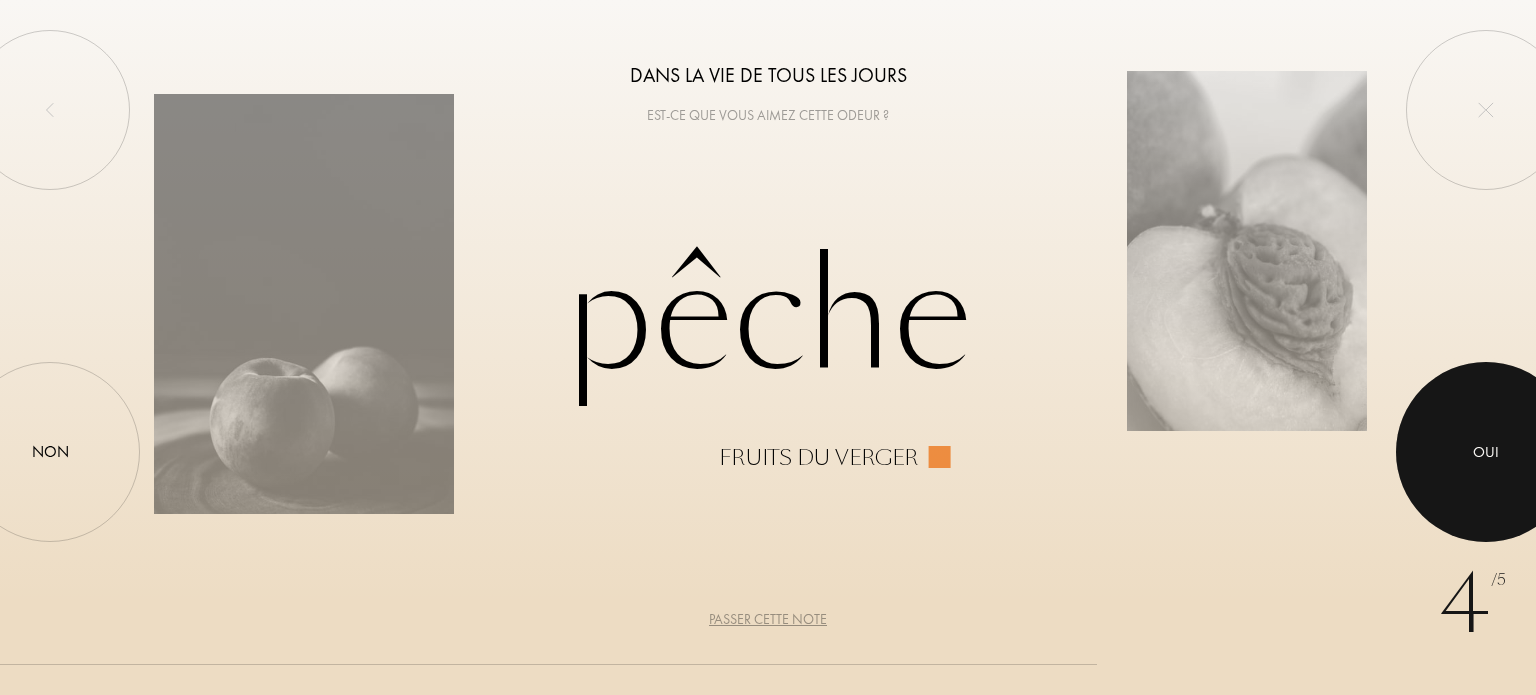 click at bounding box center [1486, 452] 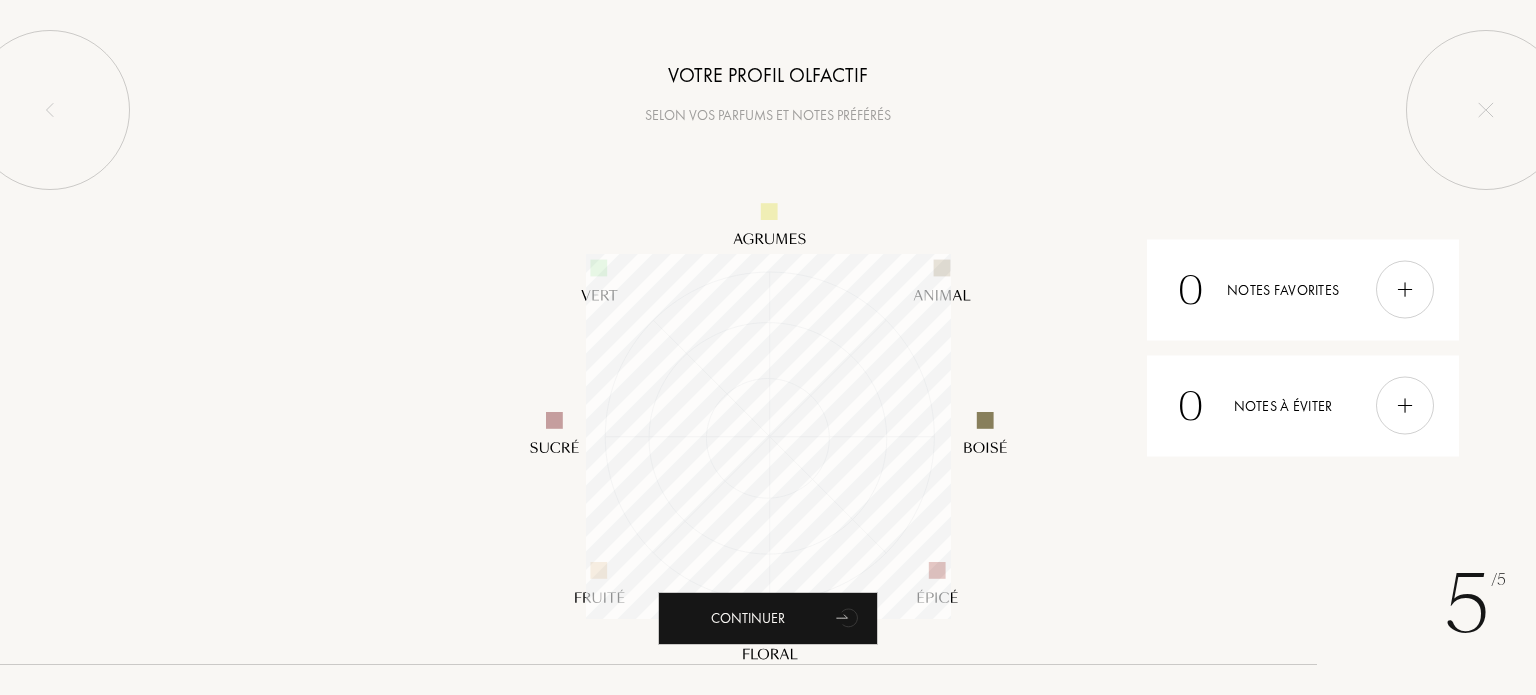 scroll, scrollTop: 999635, scrollLeft: 999635, axis: both 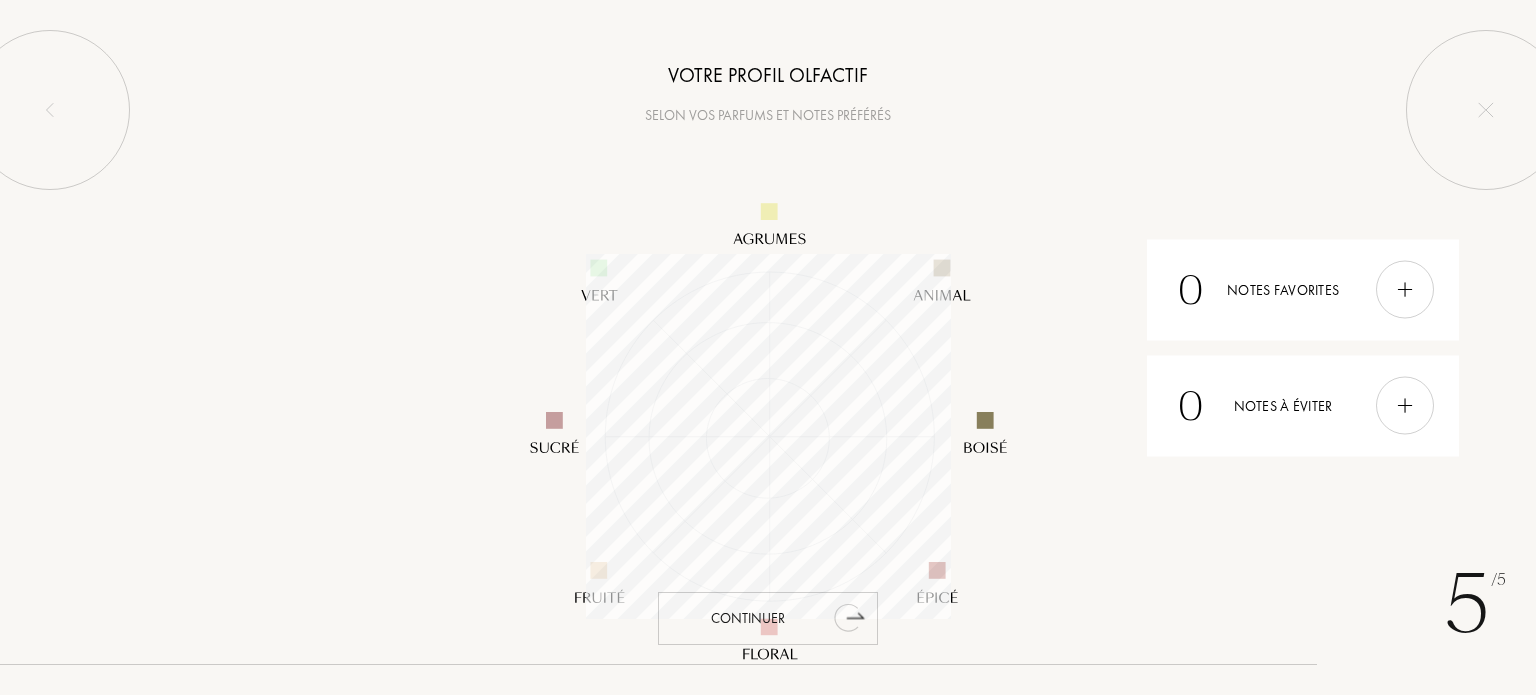 click on "Continuer" at bounding box center (768, 618) 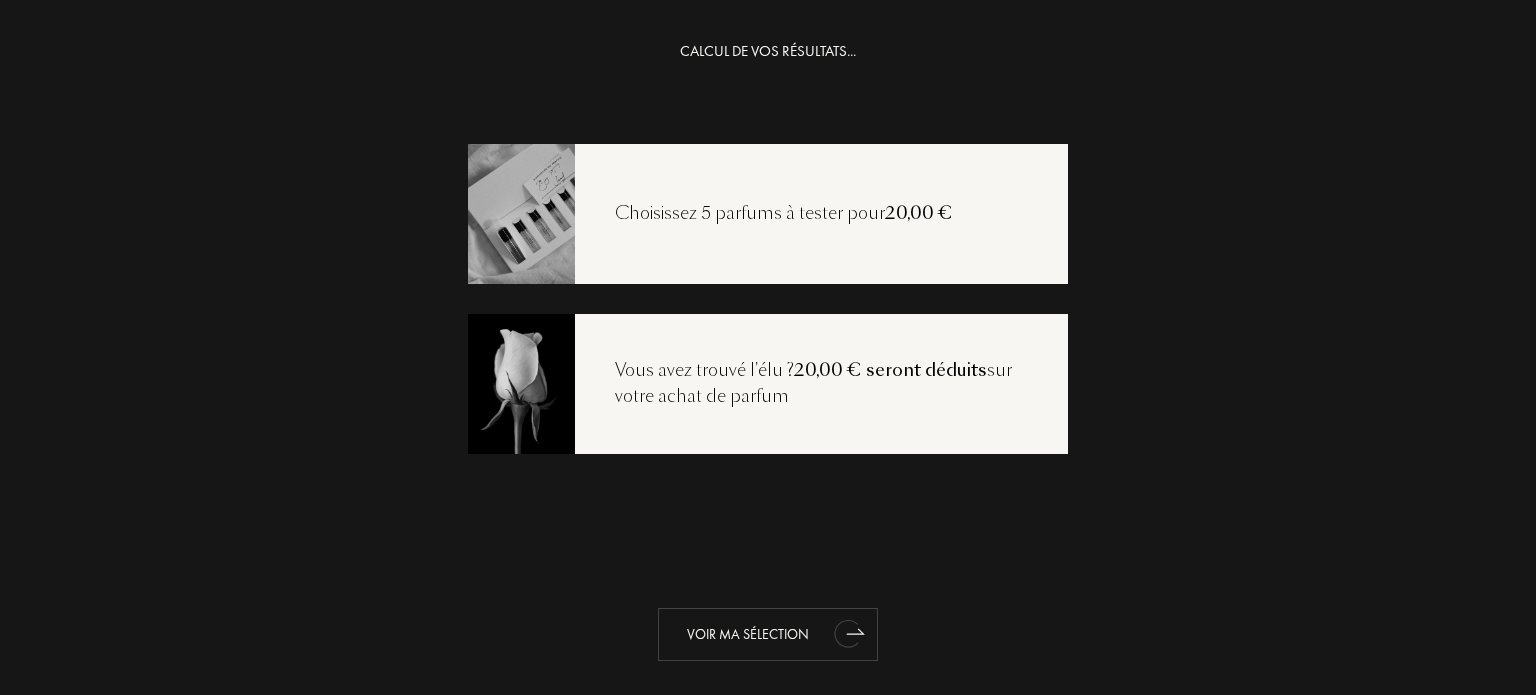 click on "Voir ma sélection" at bounding box center [768, 634] 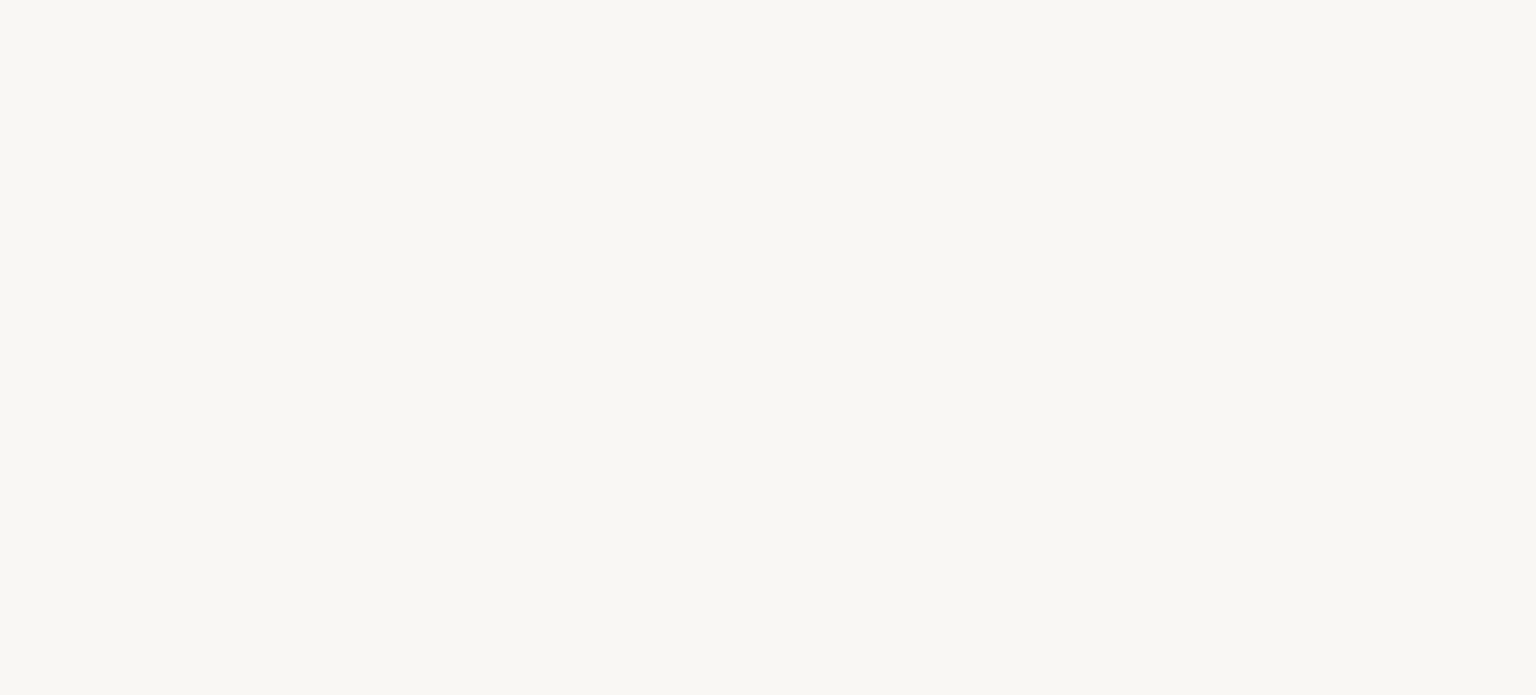 select on "FR" 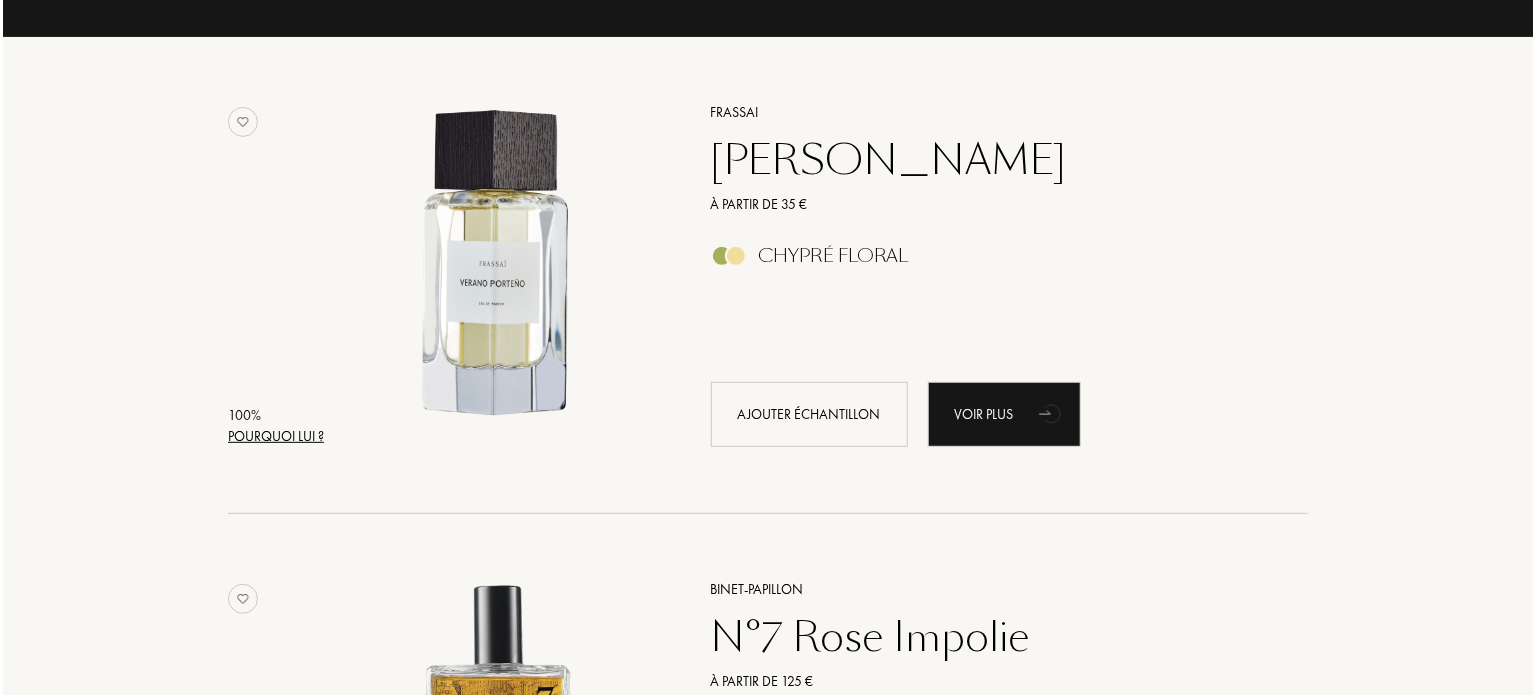 scroll, scrollTop: 240, scrollLeft: 0, axis: vertical 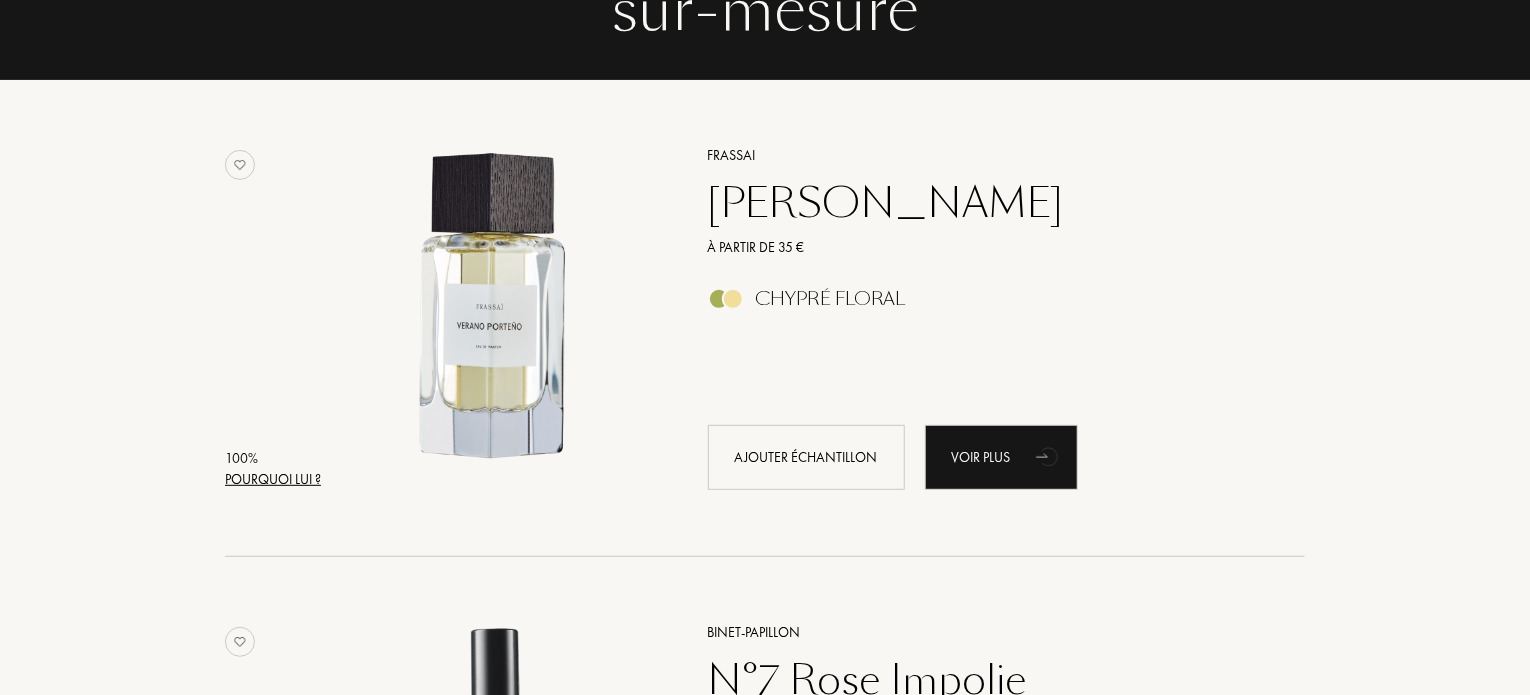 click on "Pourquoi lui ?" at bounding box center [273, 479] 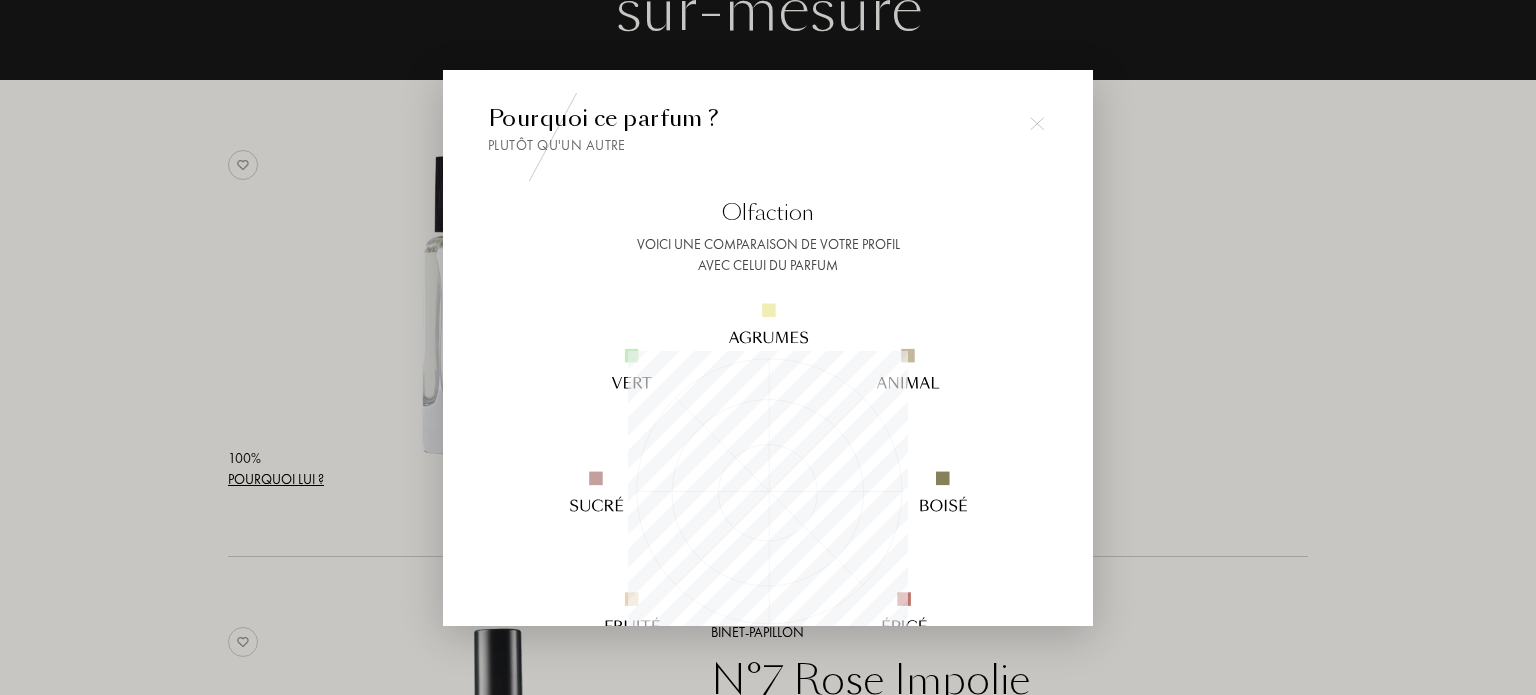 scroll, scrollTop: 999720, scrollLeft: 999720, axis: both 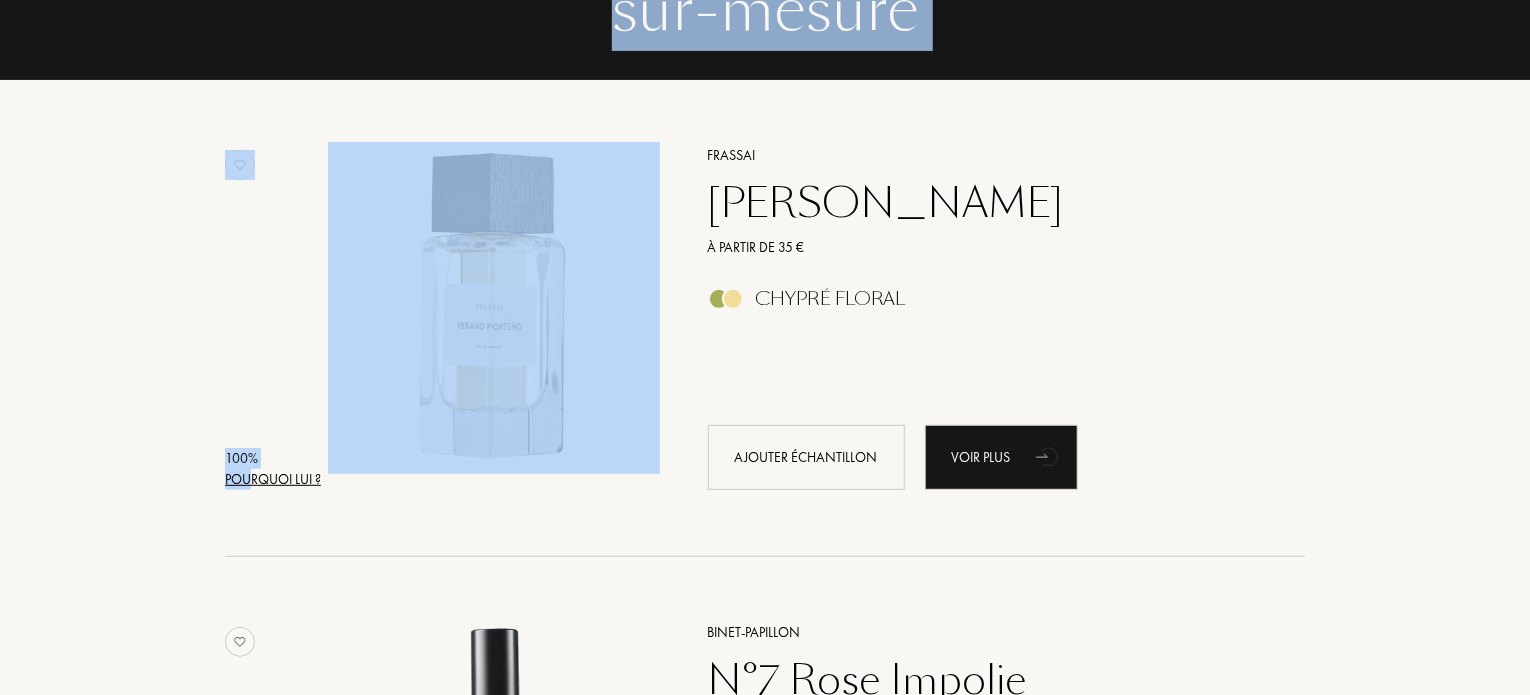 drag, startPoint x: 1094, startPoint y: 370, endPoint x: 252, endPoint y: 481, distance: 849.285 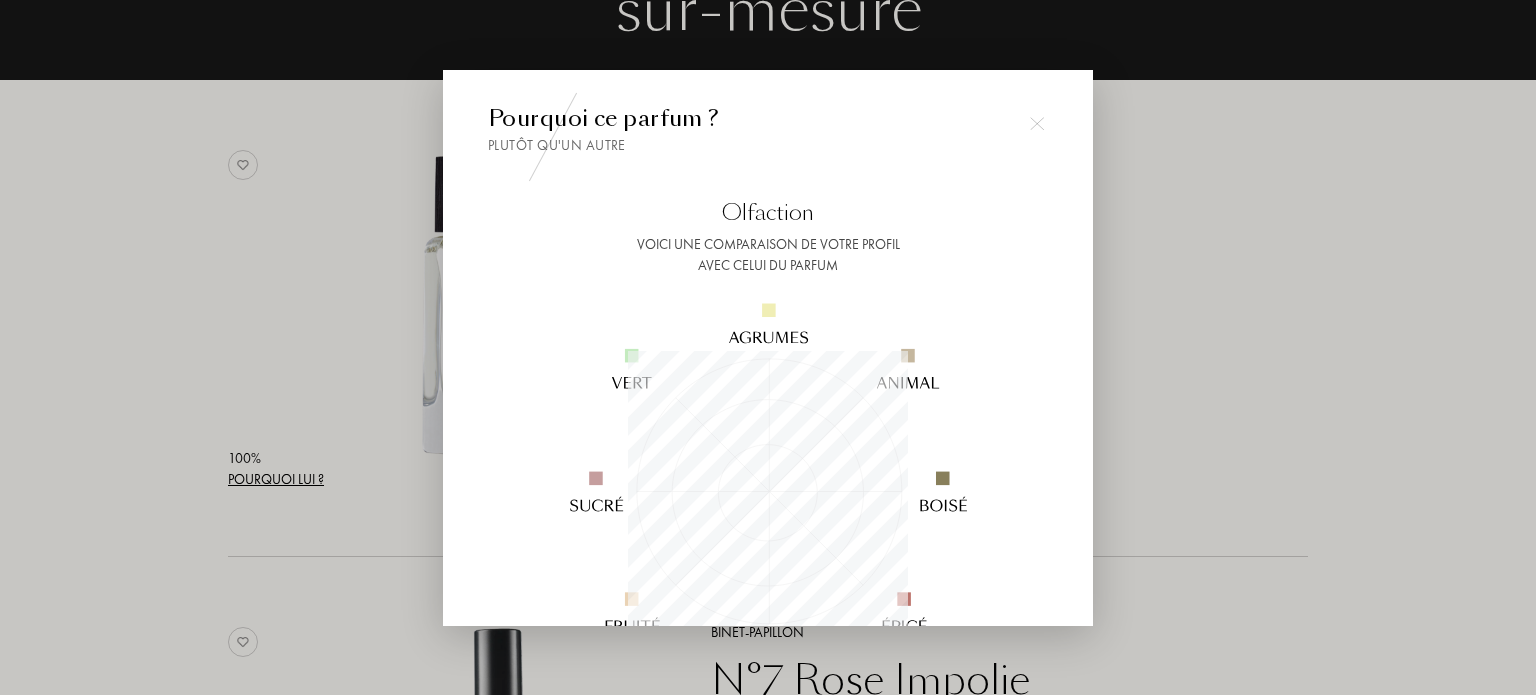 scroll, scrollTop: 999720, scrollLeft: 999720, axis: both 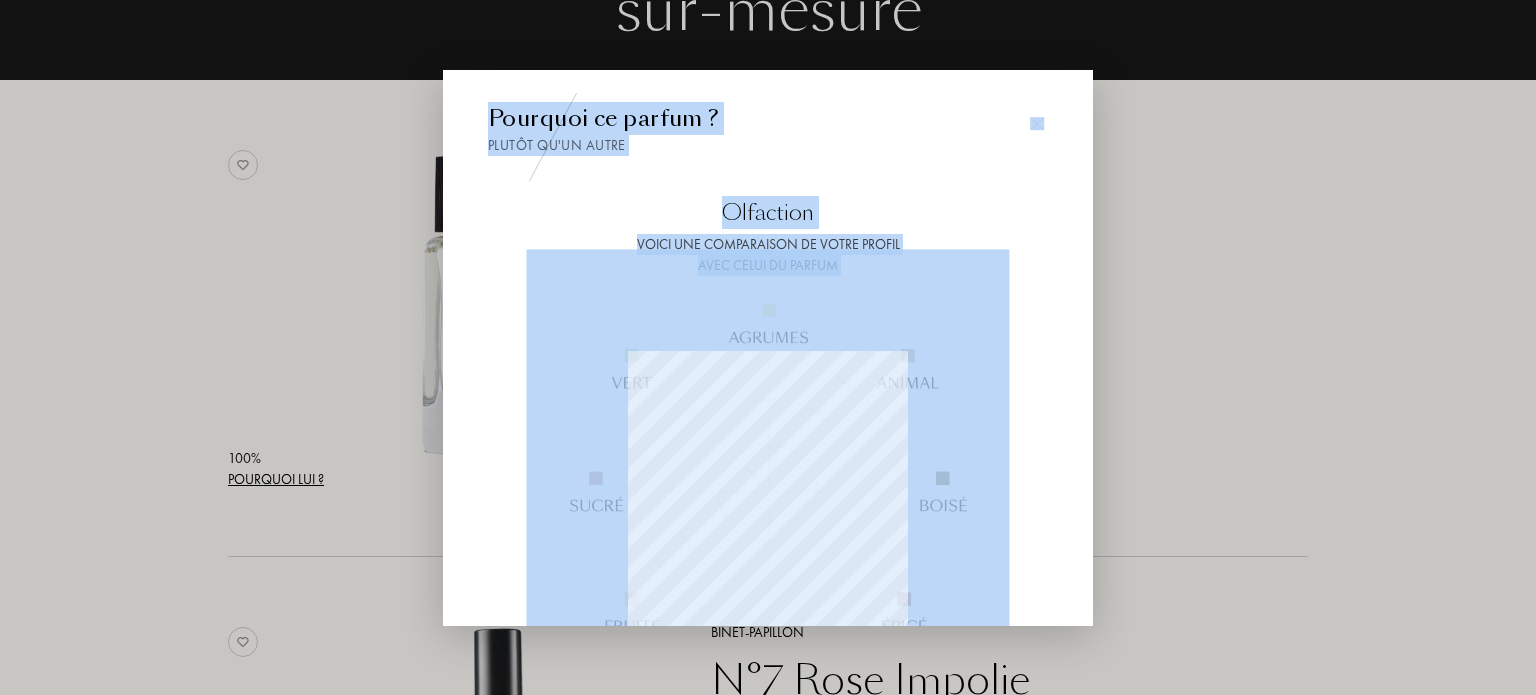 drag, startPoint x: 1095, startPoint y: 359, endPoint x: 1087, endPoint y: 452, distance: 93.34345 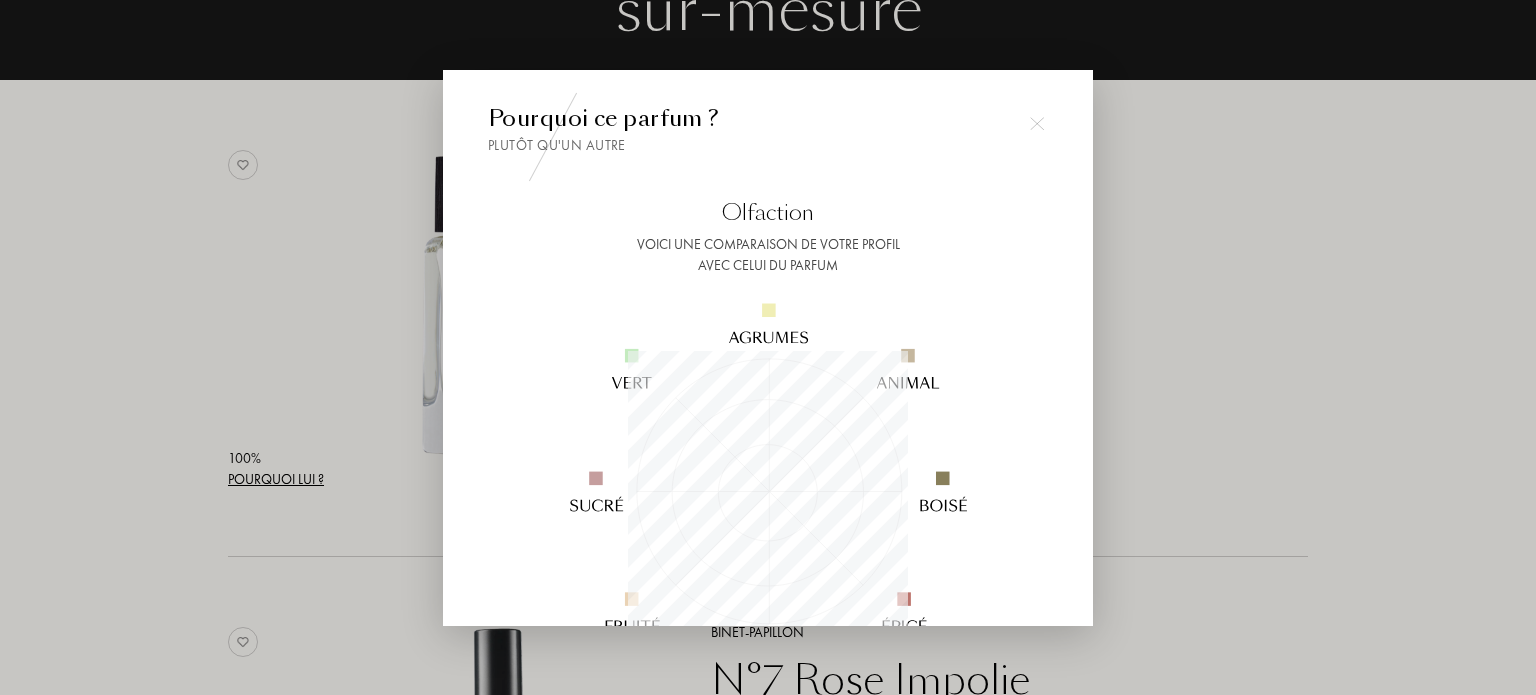 click at bounding box center [1037, 124] 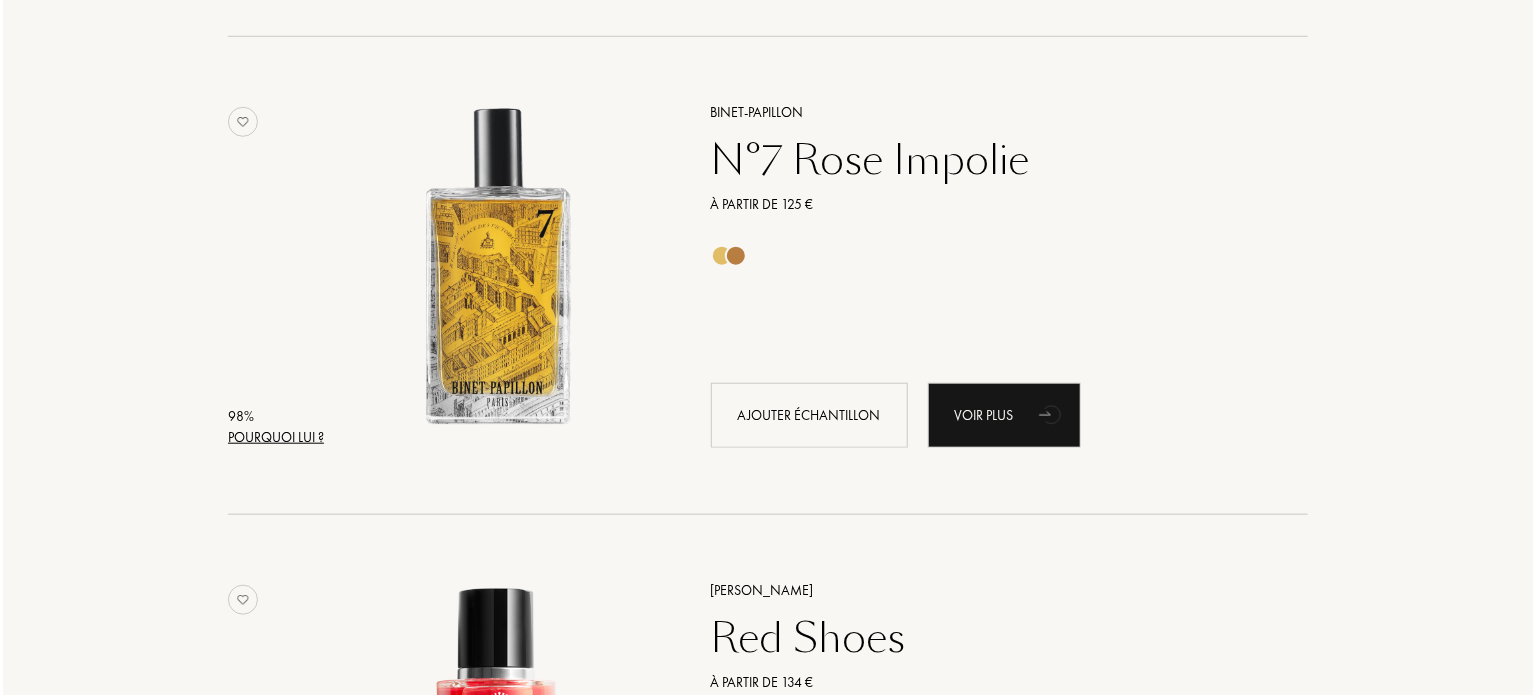 scroll, scrollTop: 720, scrollLeft: 0, axis: vertical 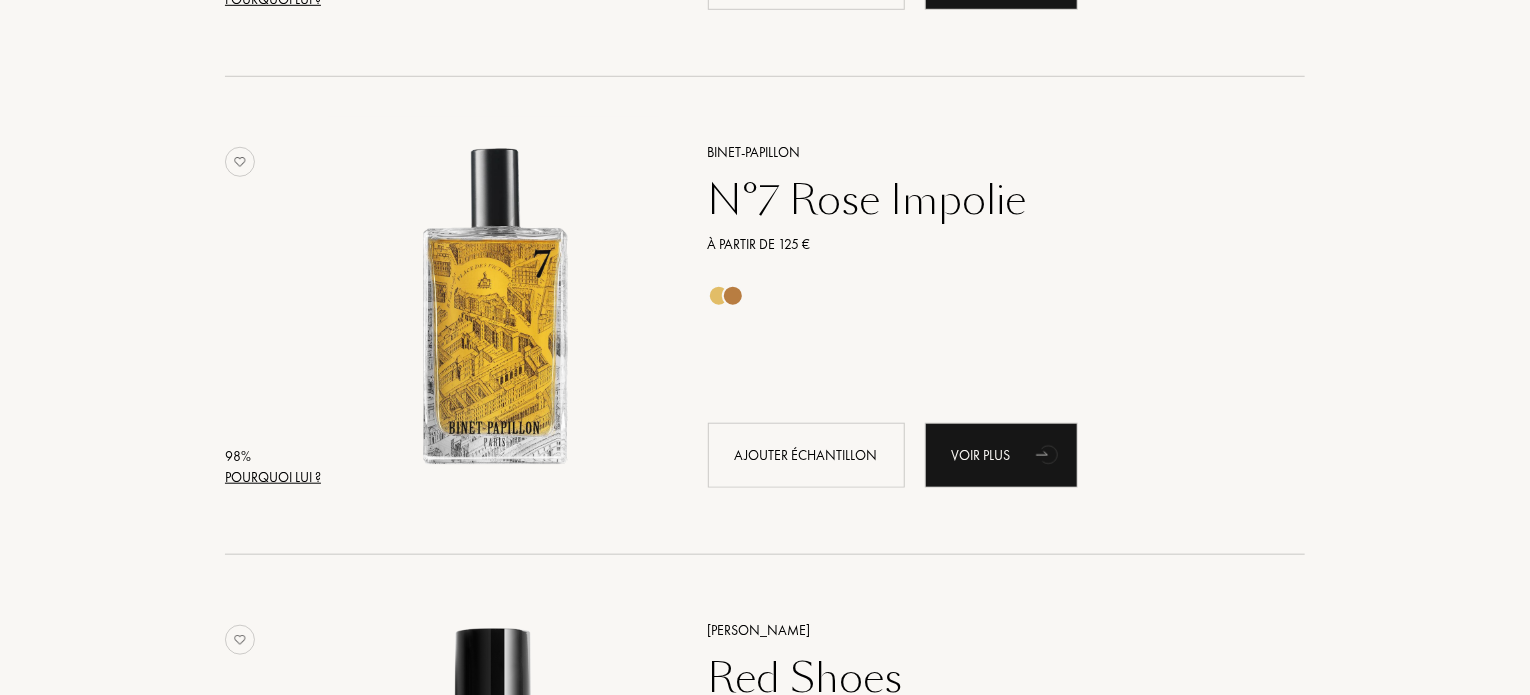 click on "Pourquoi lui ?" at bounding box center (273, 477) 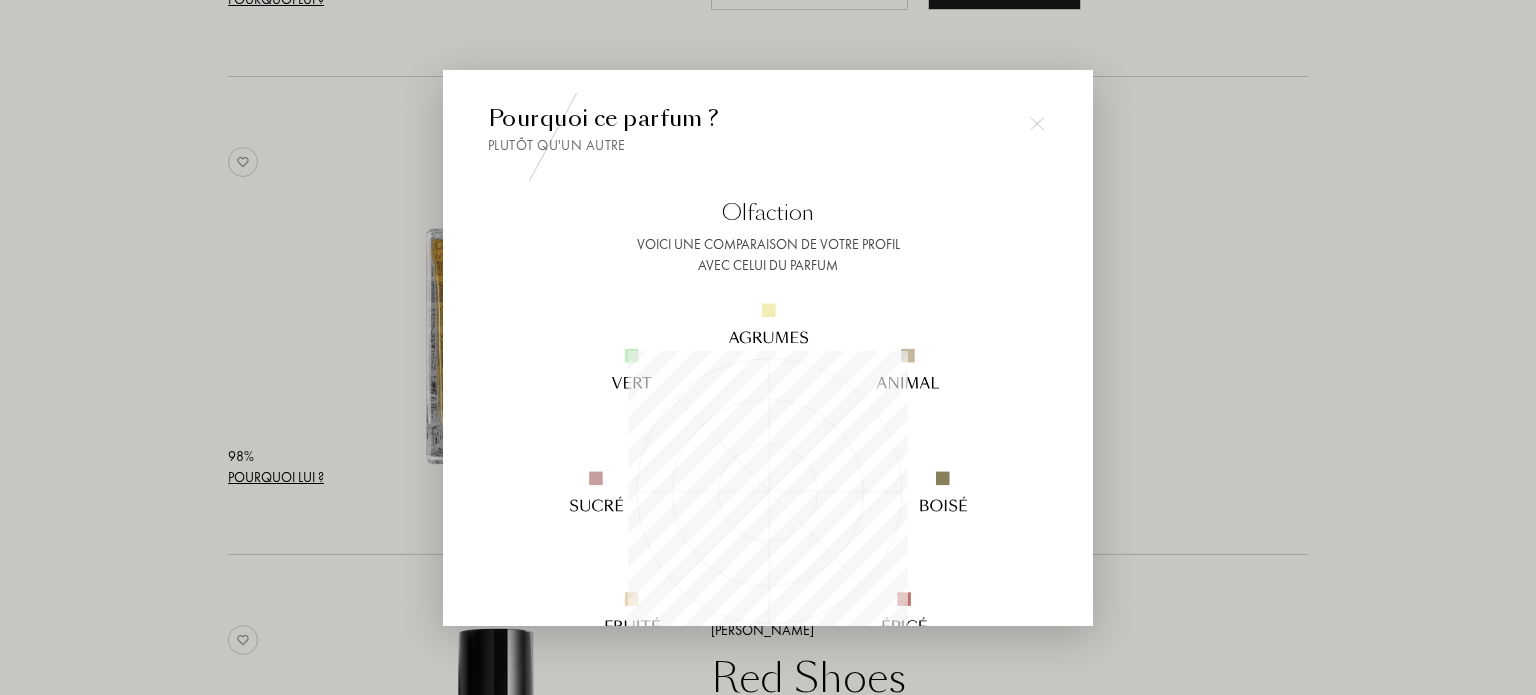 scroll, scrollTop: 999720, scrollLeft: 999720, axis: both 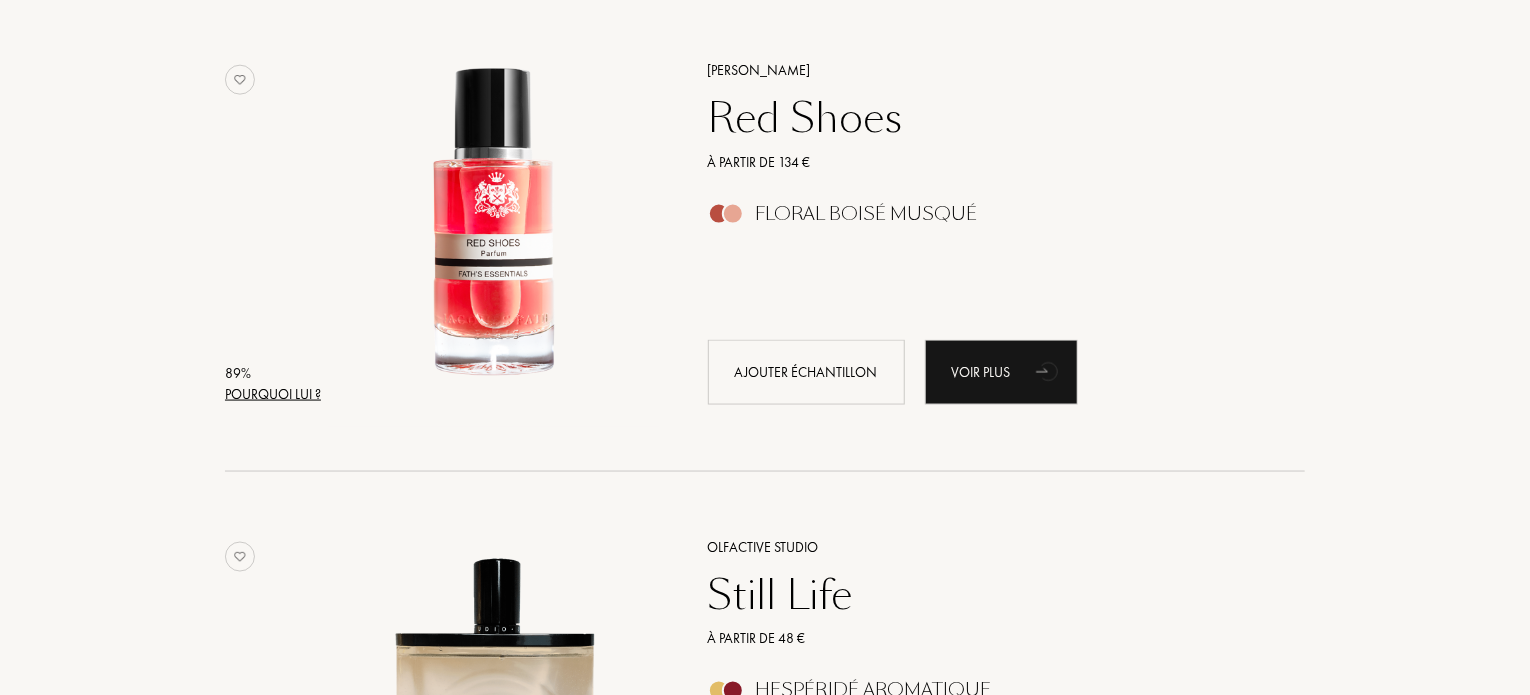 click on "Pourquoi lui ?" at bounding box center [273, 394] 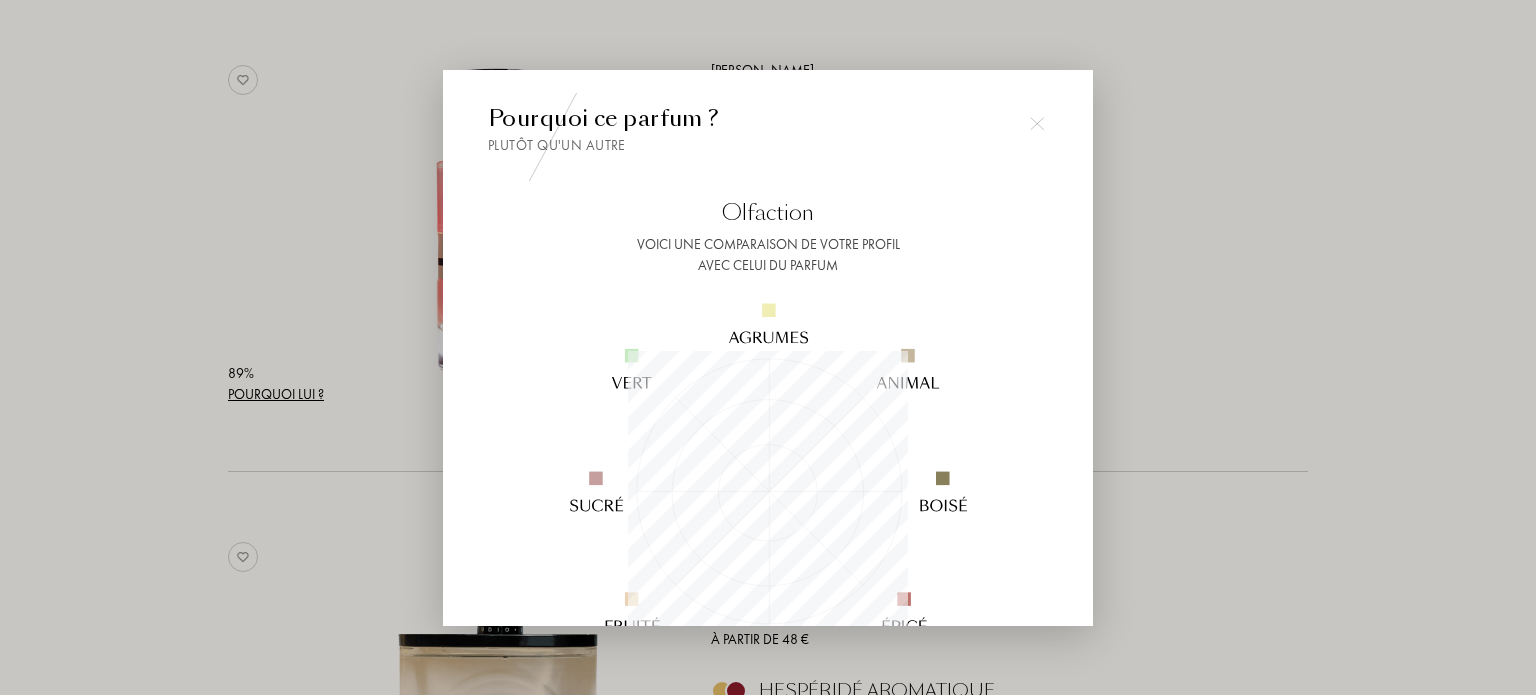 scroll, scrollTop: 999720, scrollLeft: 999720, axis: both 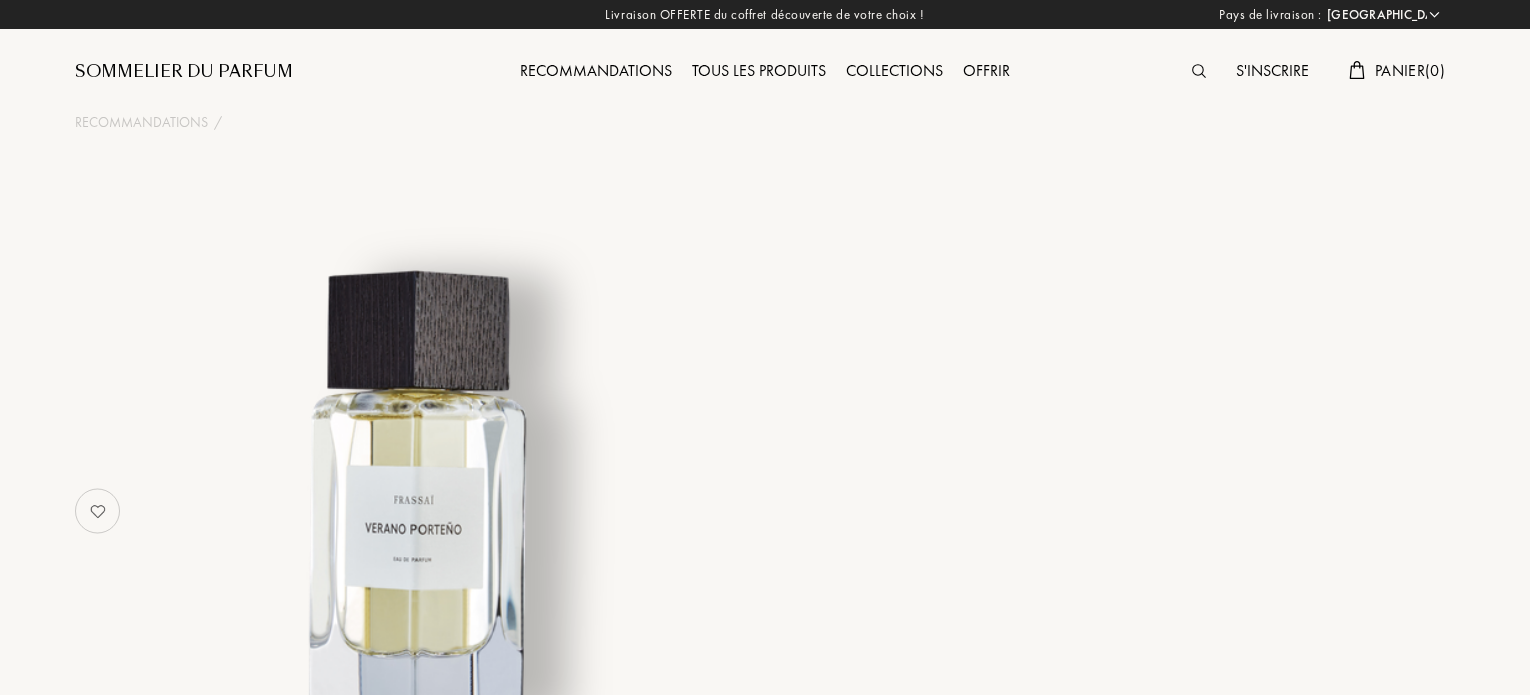 select on "FR" 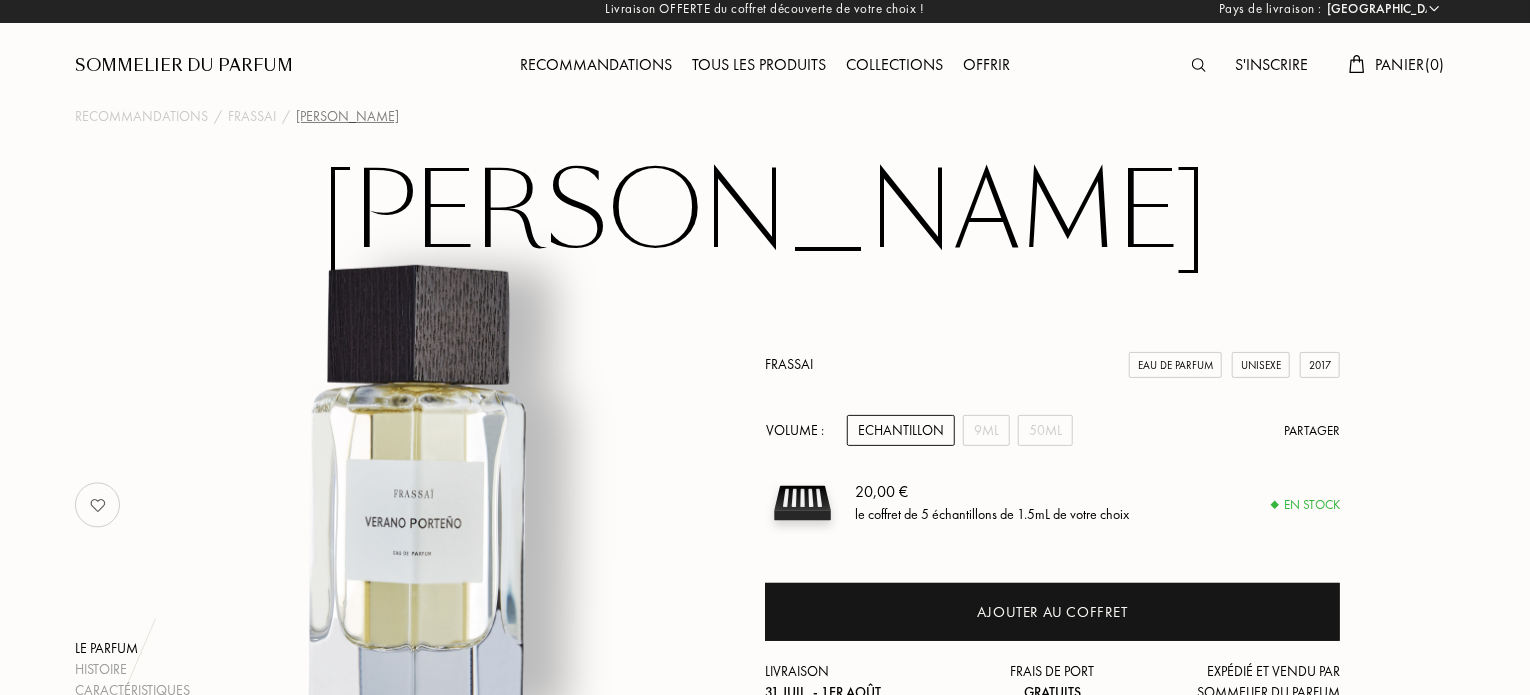 scroll, scrollTop: 0, scrollLeft: 0, axis: both 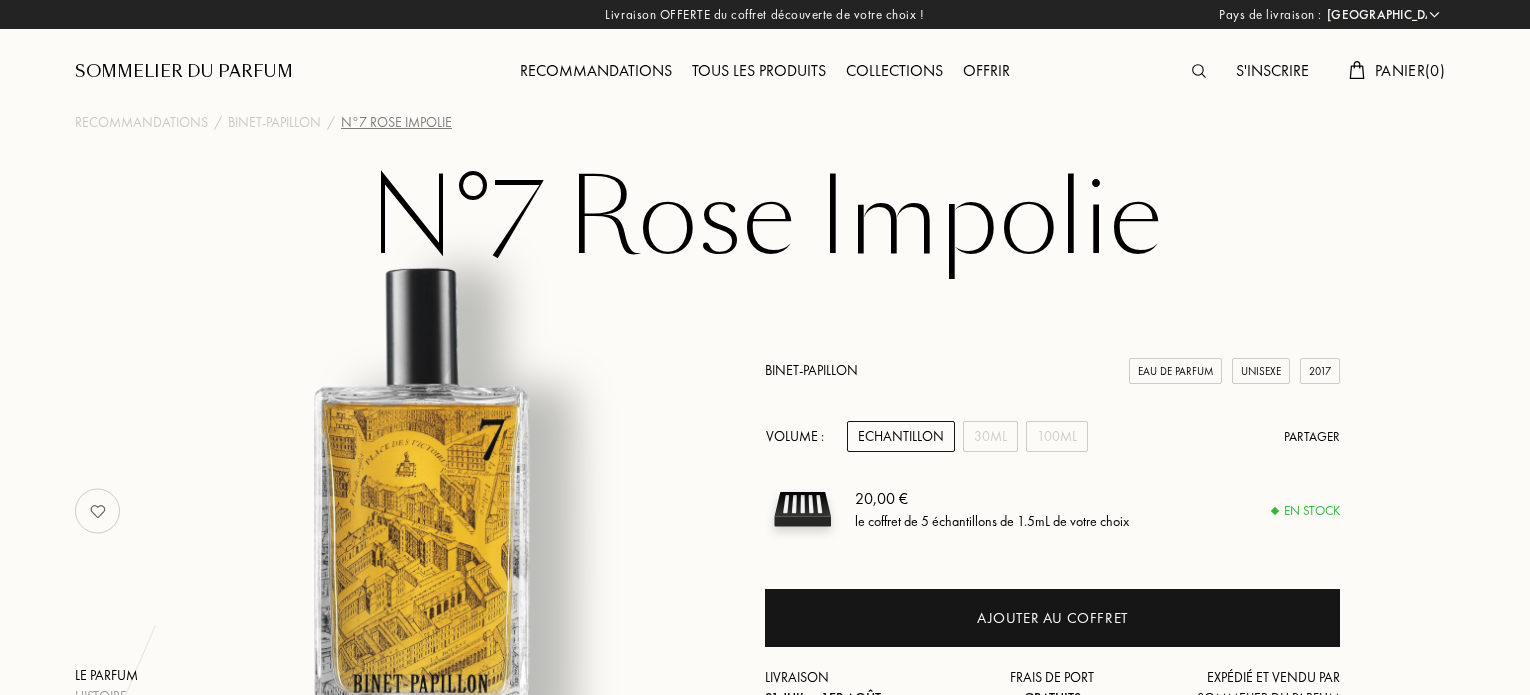select on "FR" 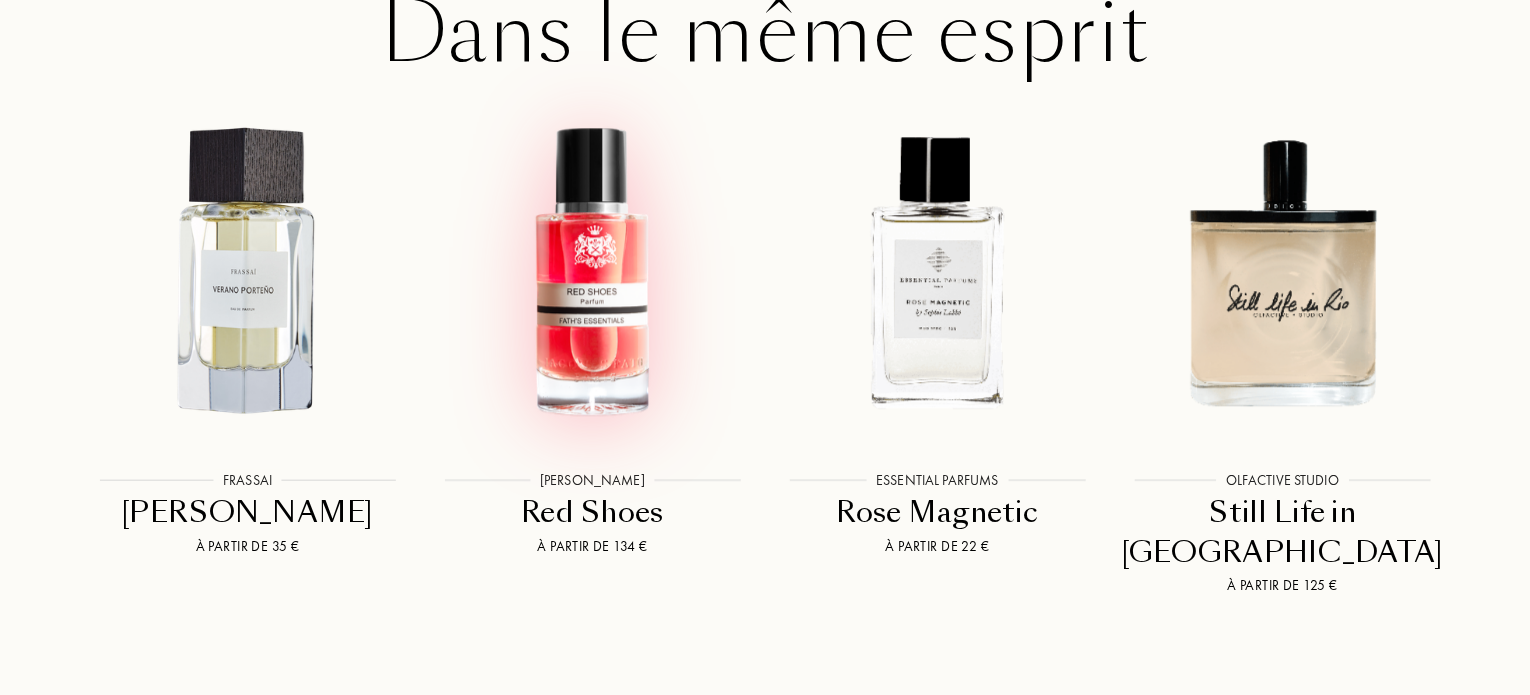 scroll, scrollTop: 2720, scrollLeft: 0, axis: vertical 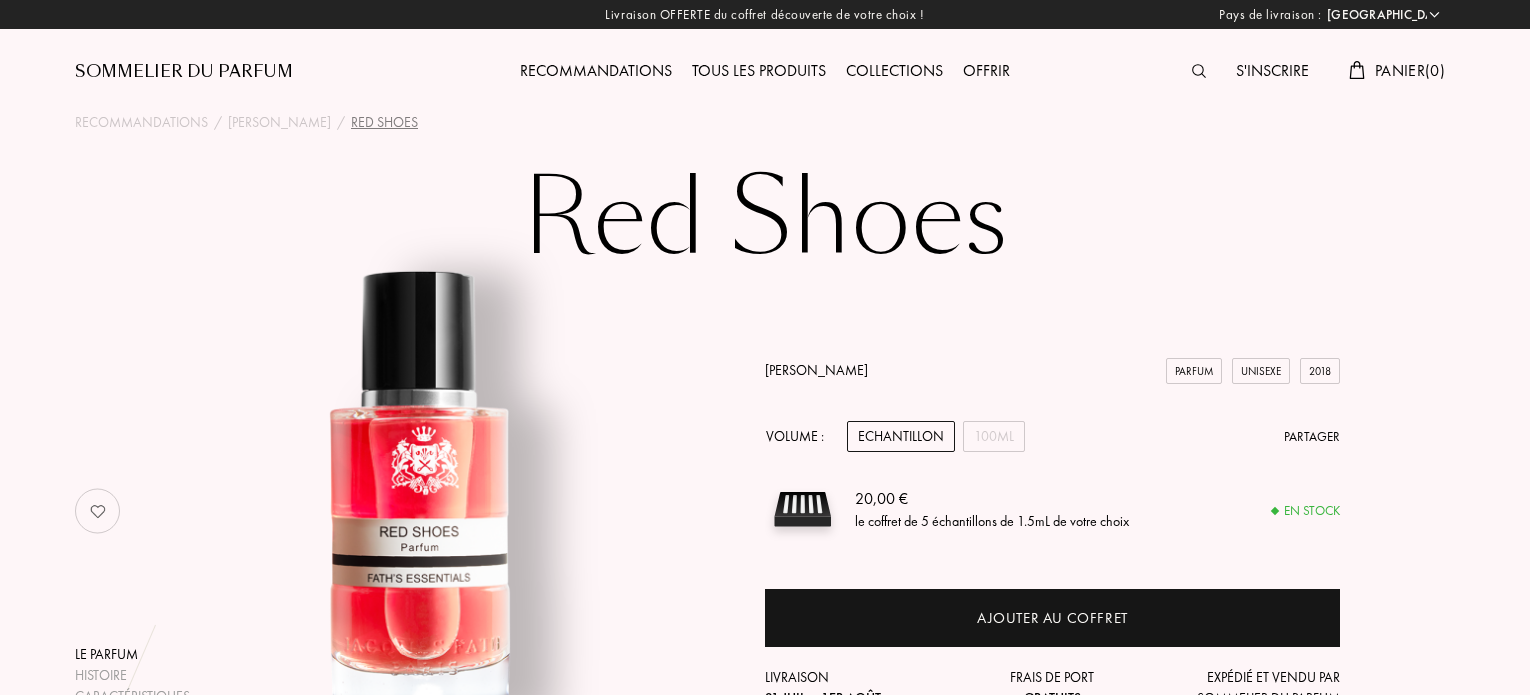 select on "FR" 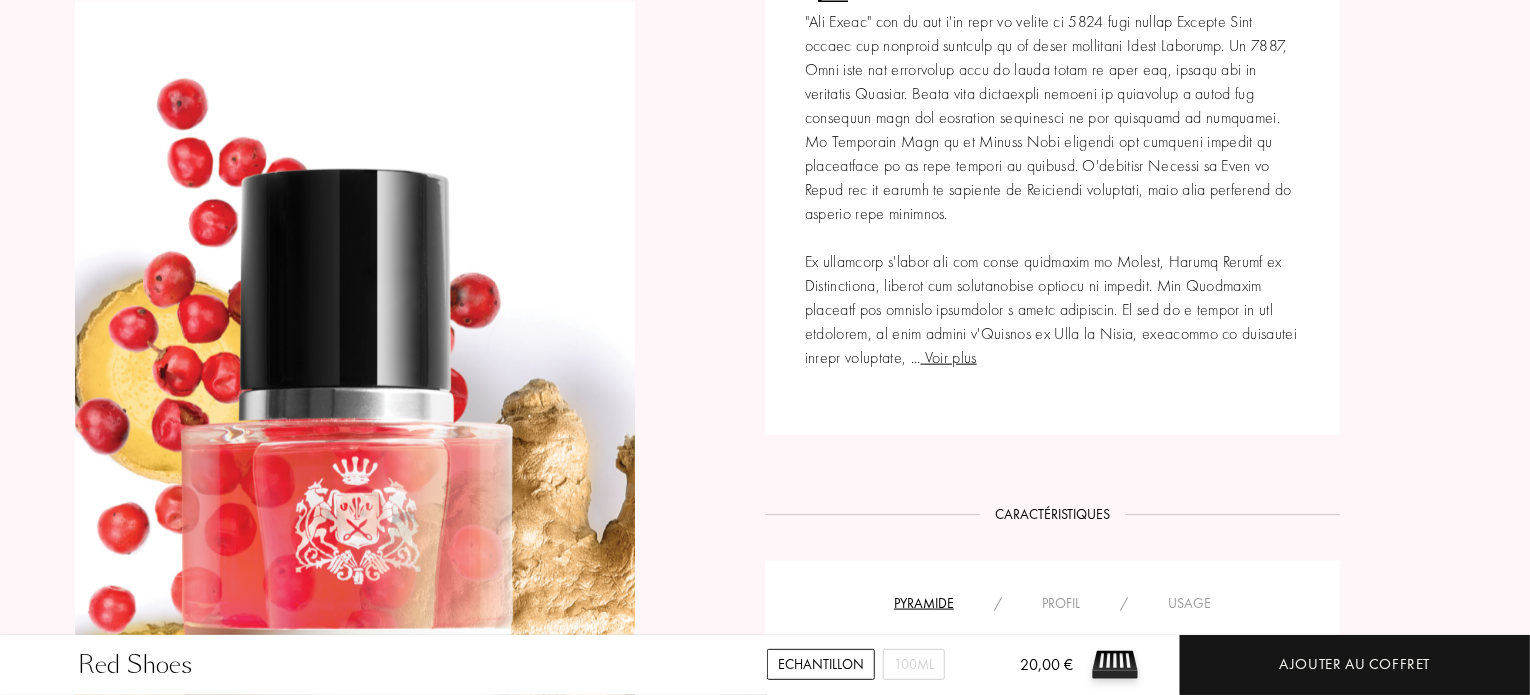 scroll, scrollTop: 1080, scrollLeft: 0, axis: vertical 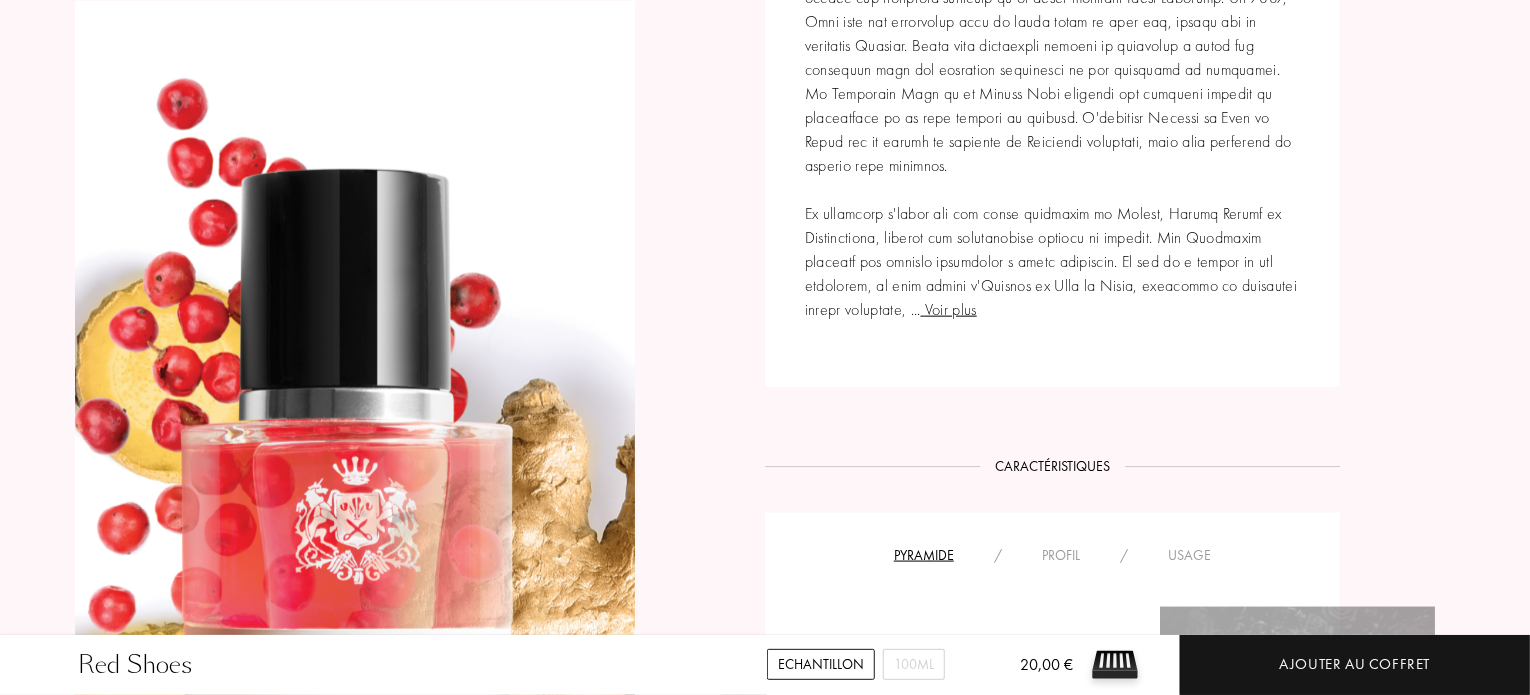 click on "Voir plus" at bounding box center (949, 309) 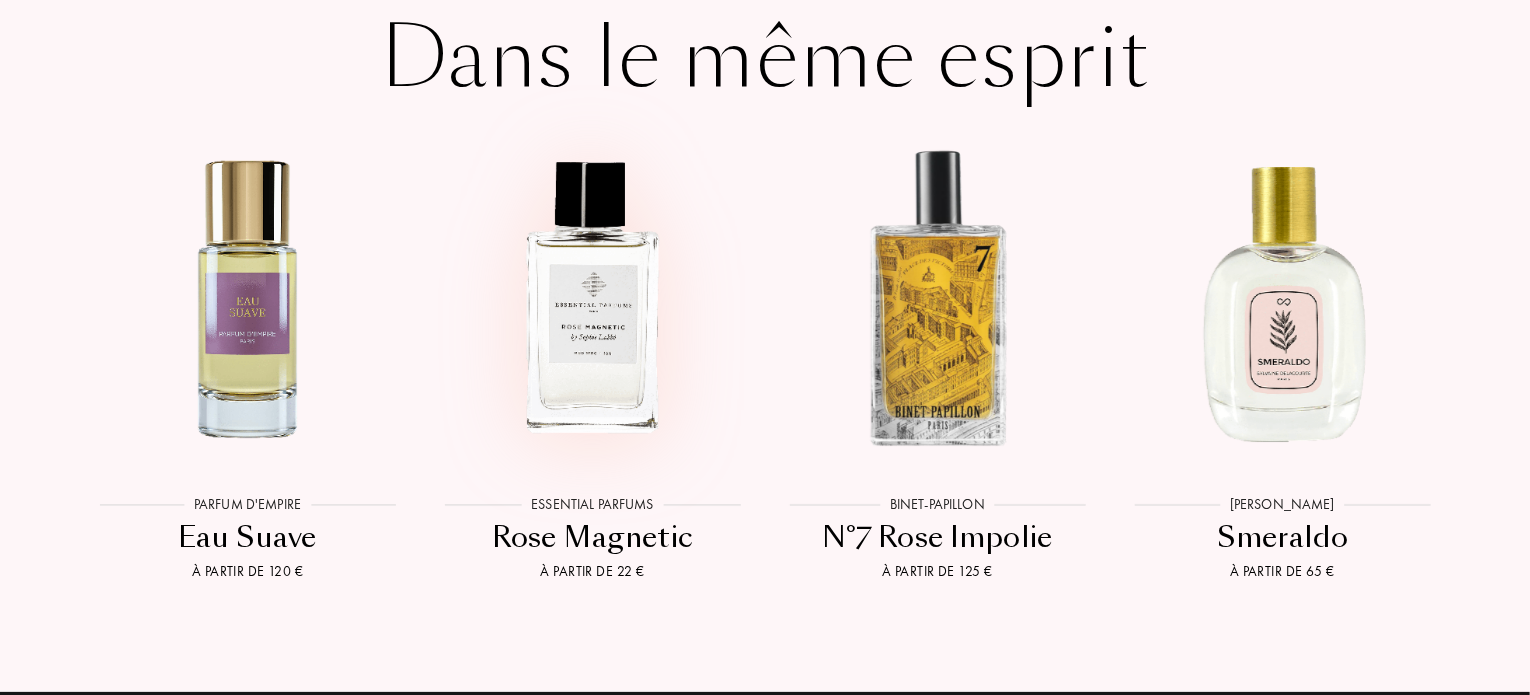 scroll, scrollTop: 3600, scrollLeft: 0, axis: vertical 